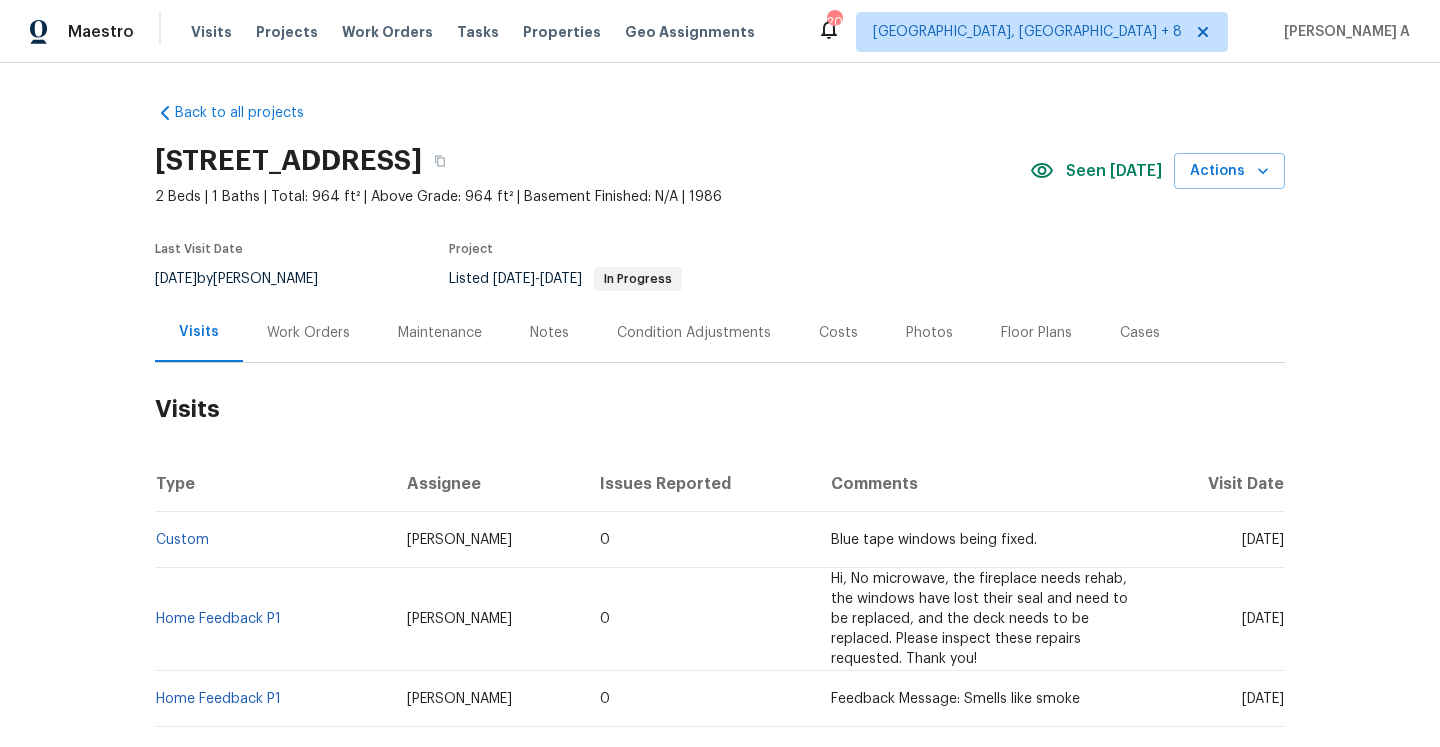 scroll, scrollTop: 0, scrollLeft: 0, axis: both 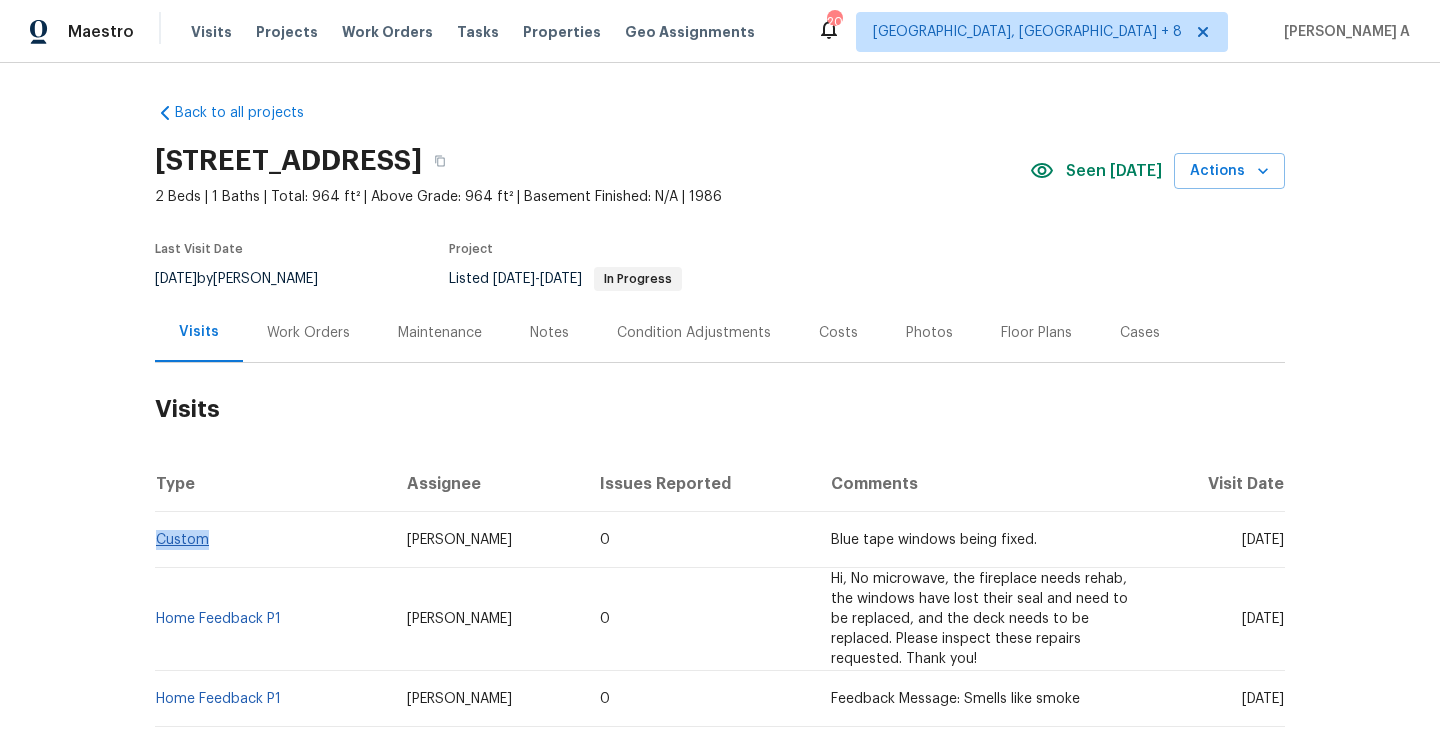 drag, startPoint x: 218, startPoint y: 542, endPoint x: 158, endPoint y: 536, distance: 60.299255 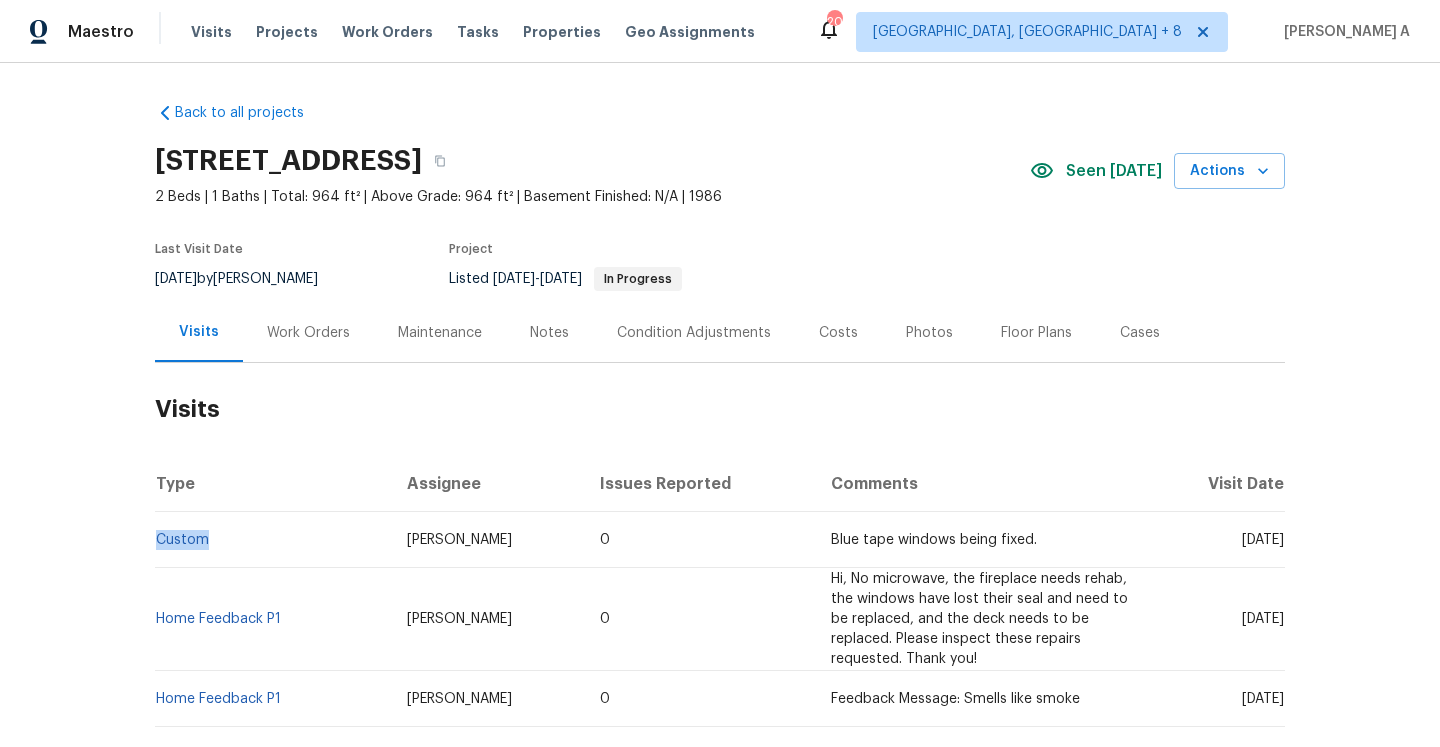 copy on "Custom" 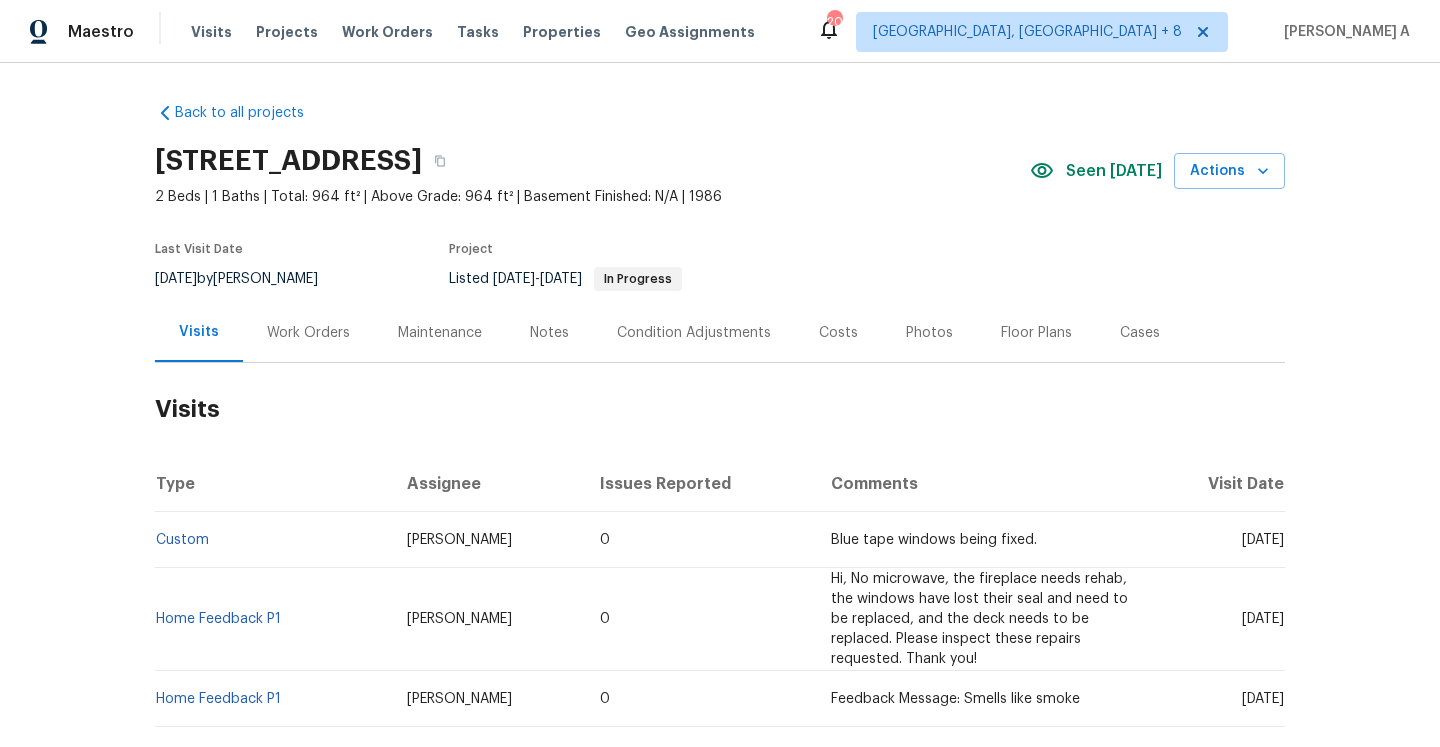 click on "Work Orders" at bounding box center (308, 333) 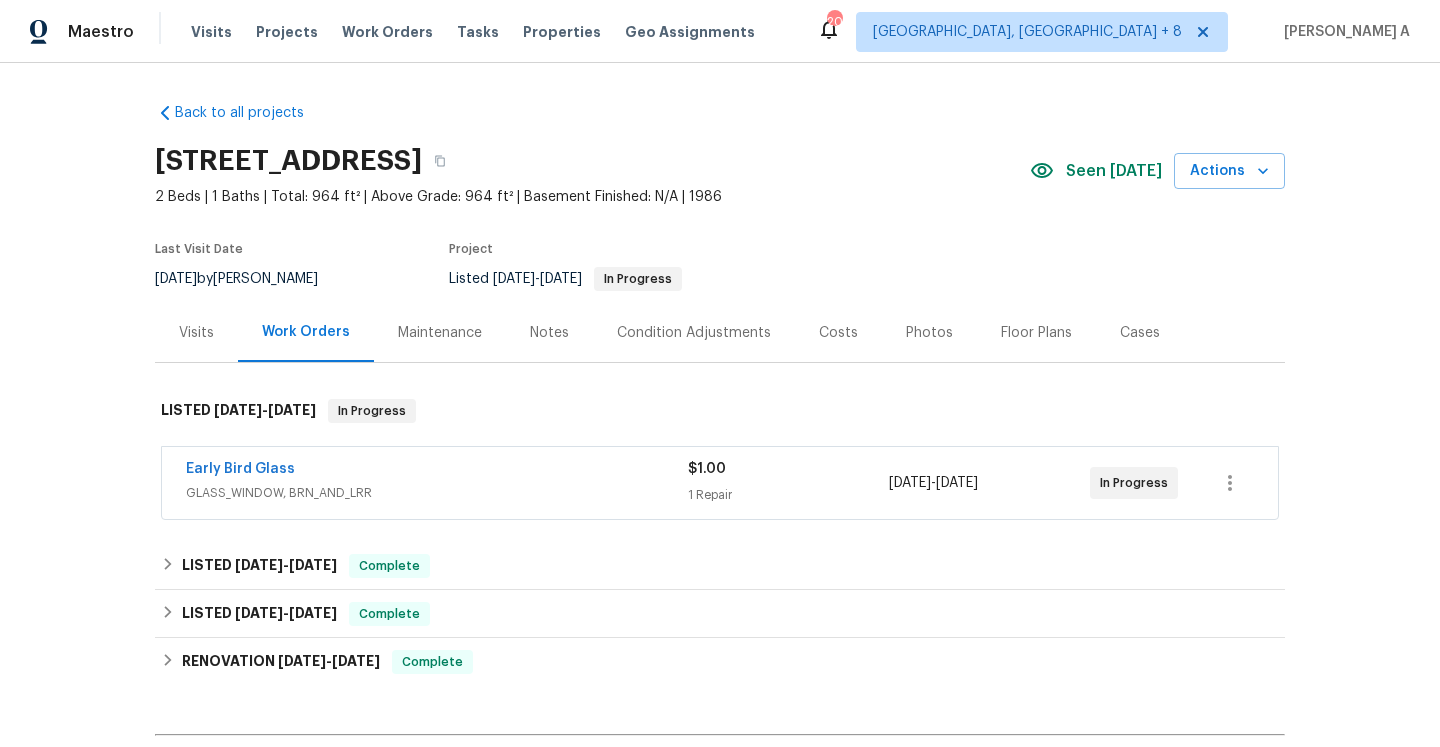 click on "Early Bird Glass" at bounding box center [437, 471] 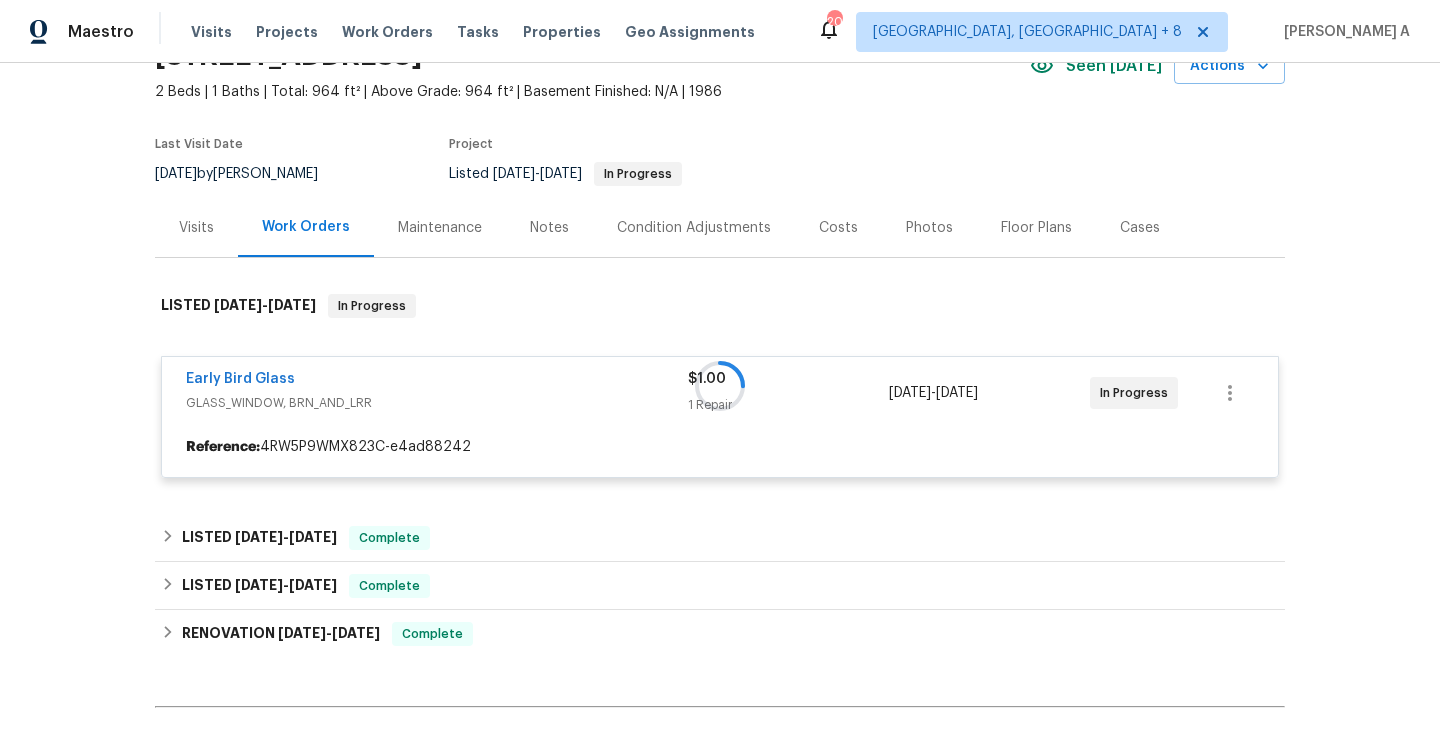 scroll, scrollTop: 118, scrollLeft: 0, axis: vertical 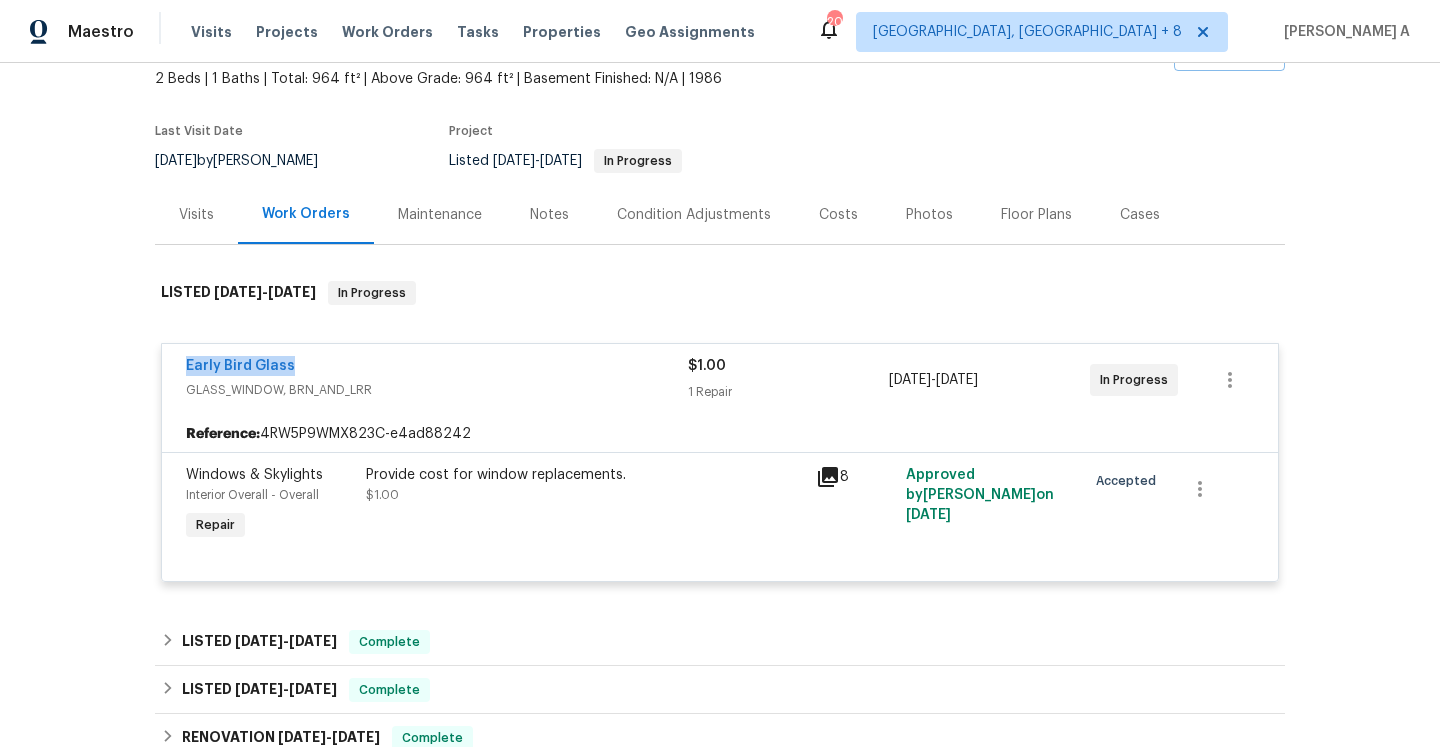 drag, startPoint x: 176, startPoint y: 364, endPoint x: 290, endPoint y: 369, distance: 114.1096 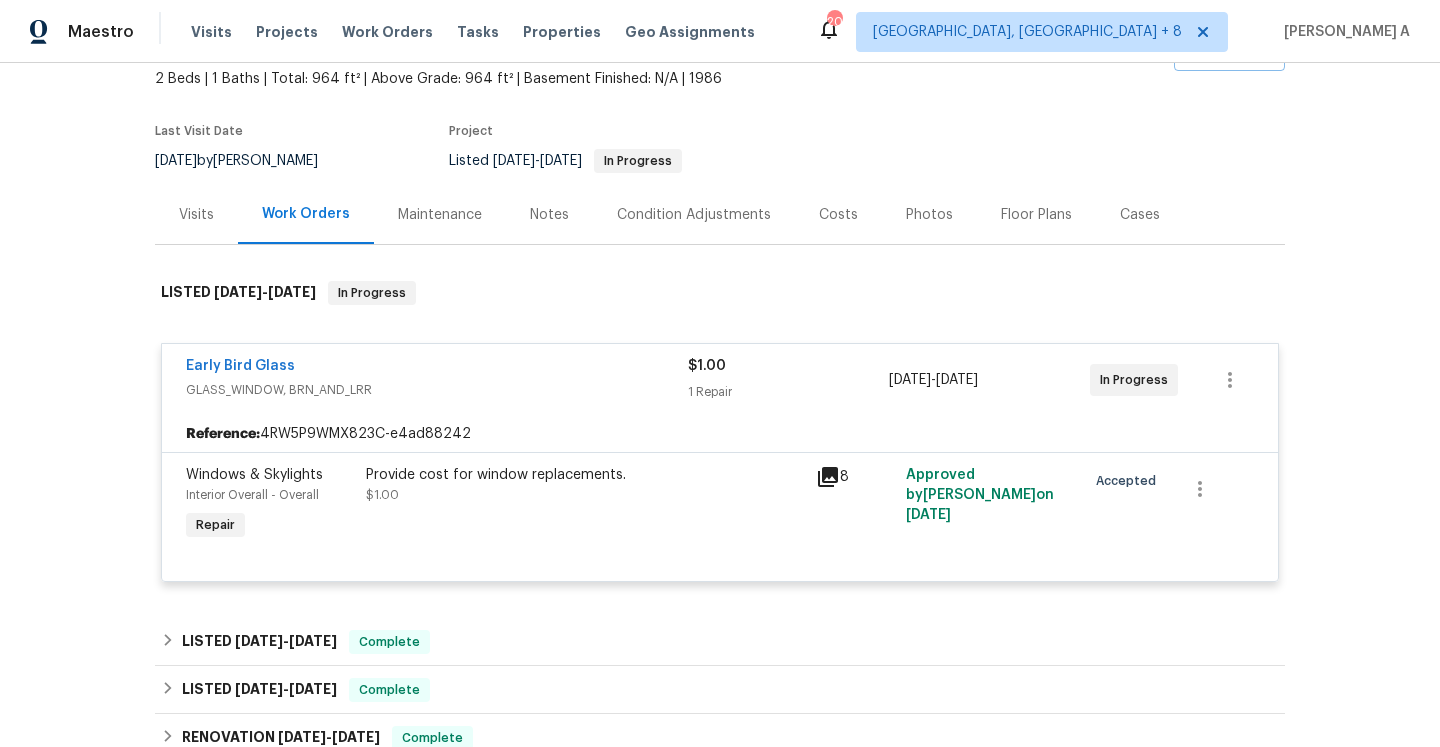 click on "Visits" at bounding box center (196, 215) 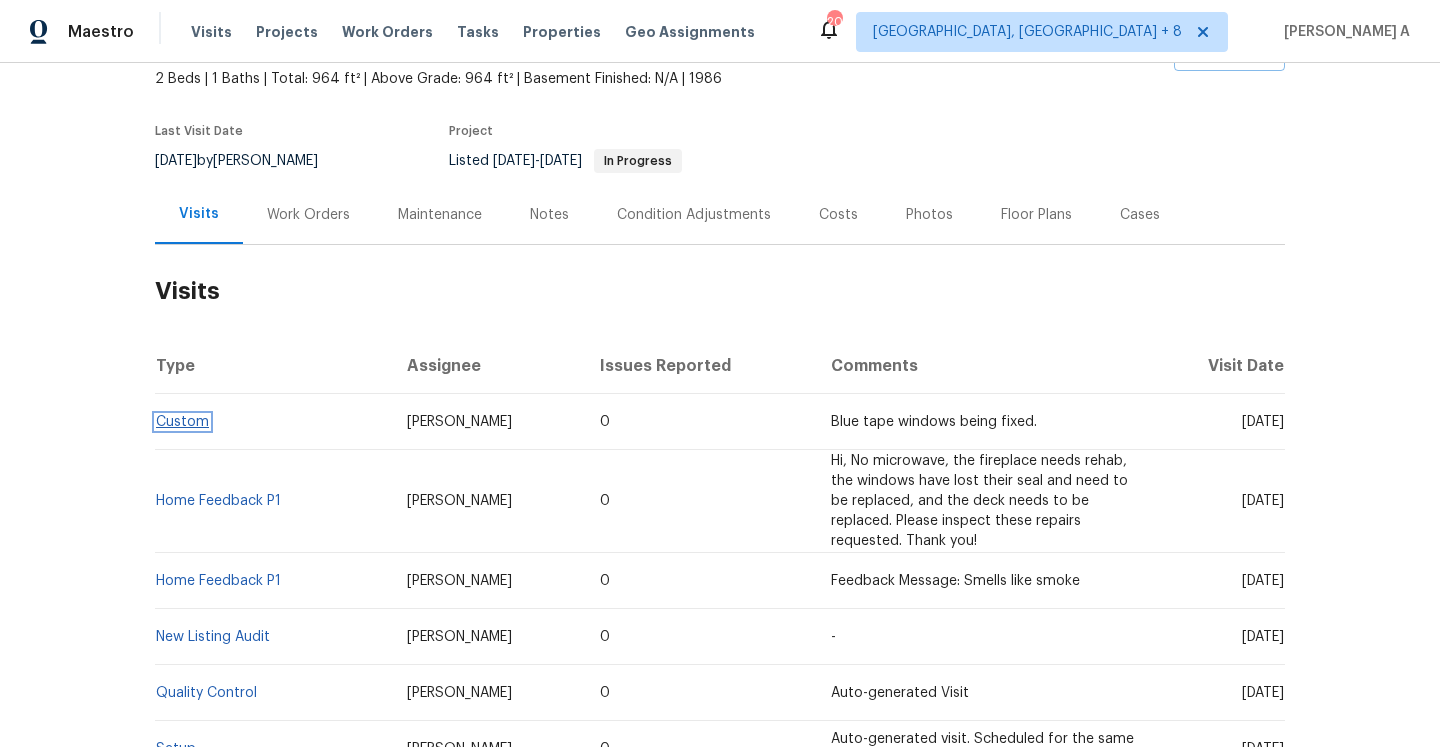click on "Custom" at bounding box center (182, 422) 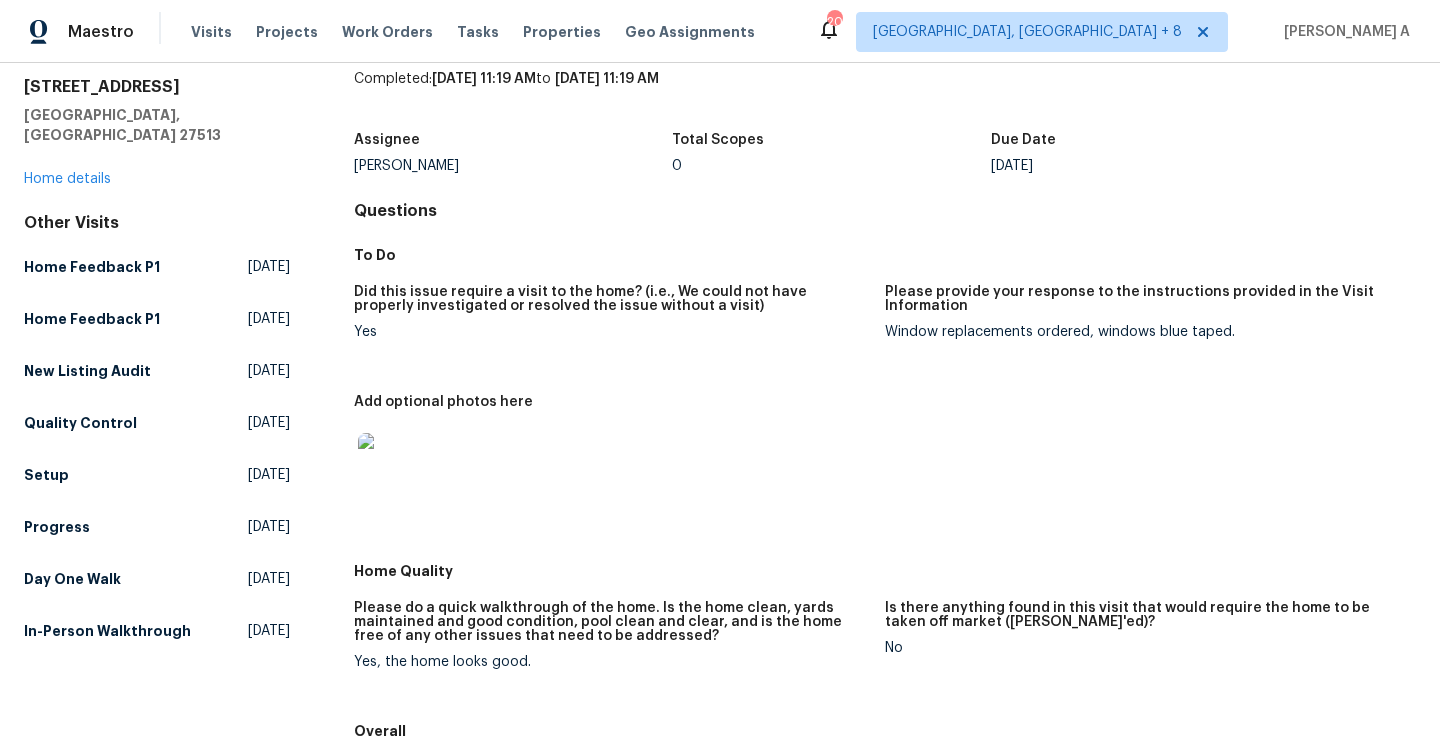 scroll, scrollTop: 1, scrollLeft: 0, axis: vertical 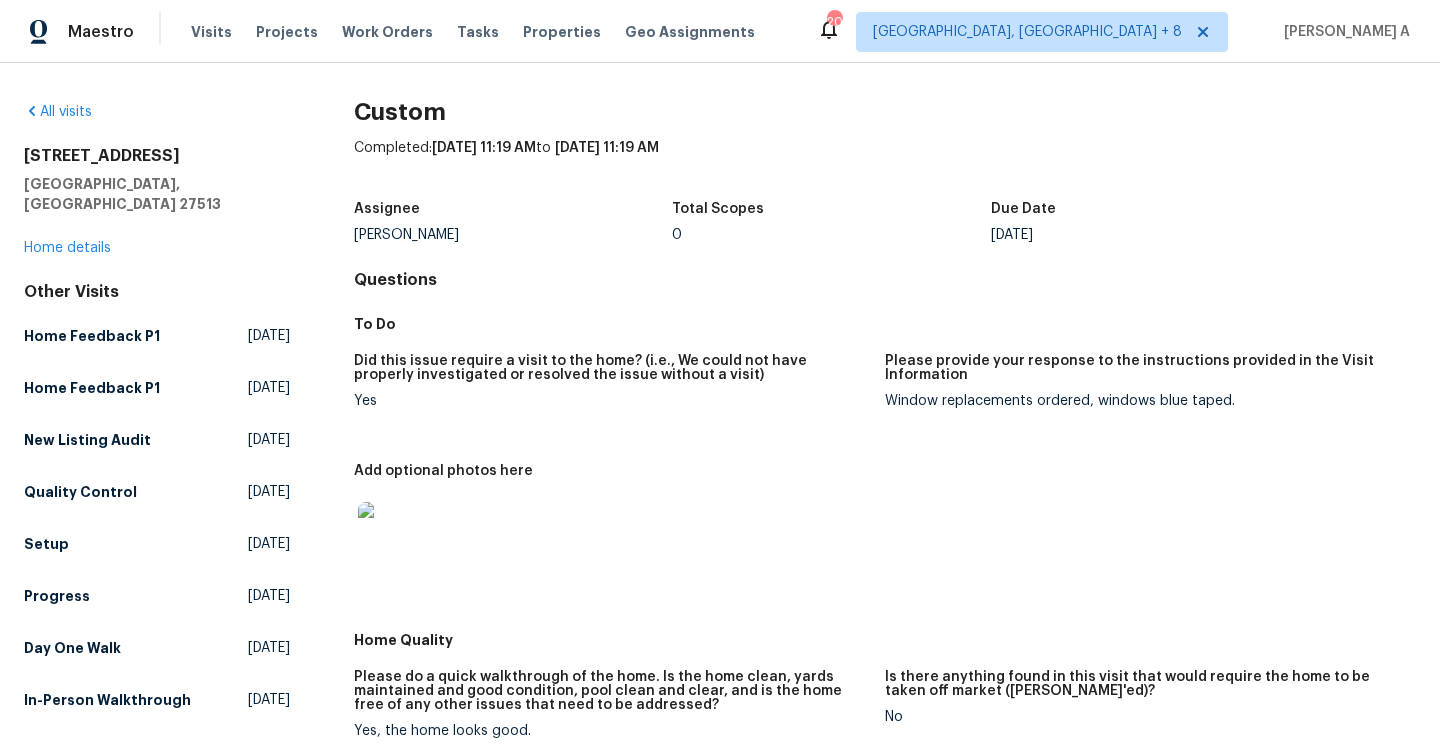 click on "[STREET_ADDRESS] Home details" at bounding box center (157, 202) 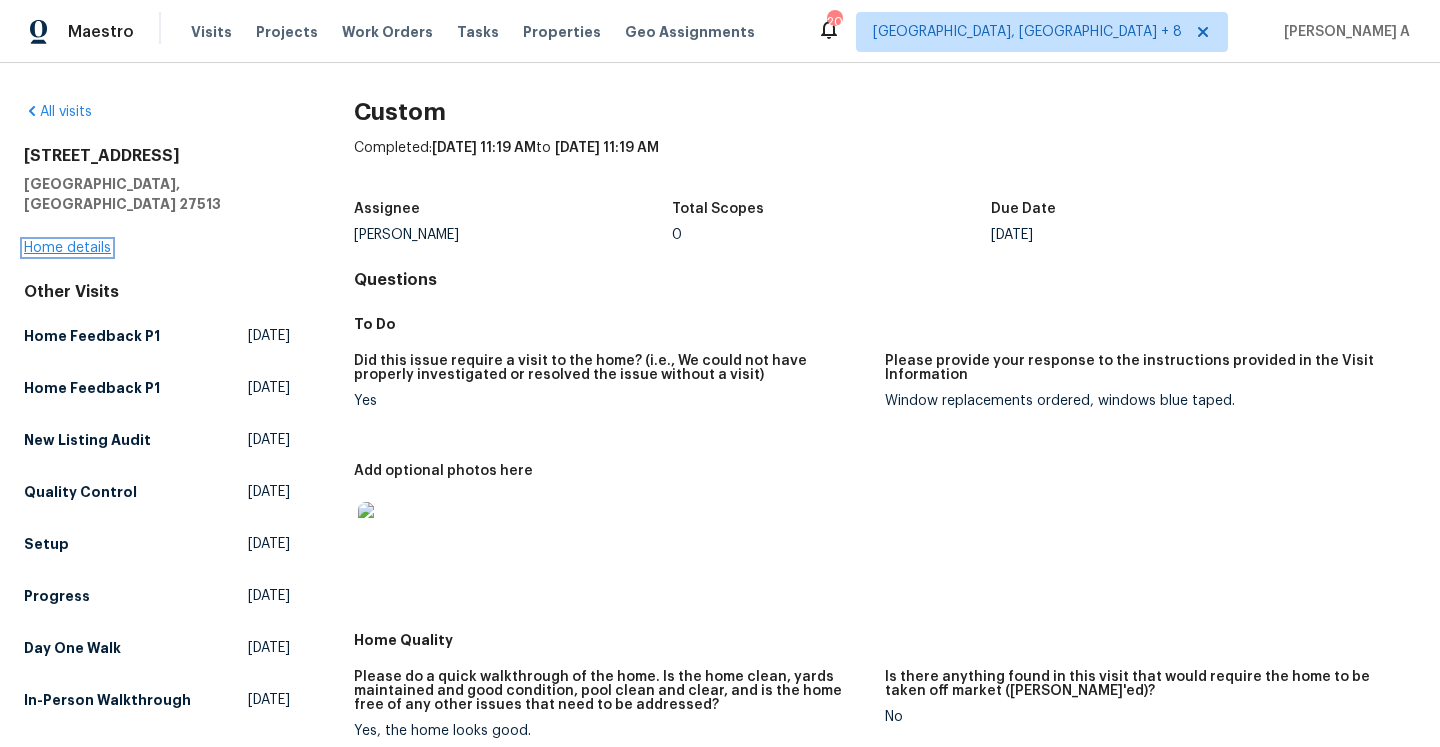 click on "Home details" at bounding box center (67, 248) 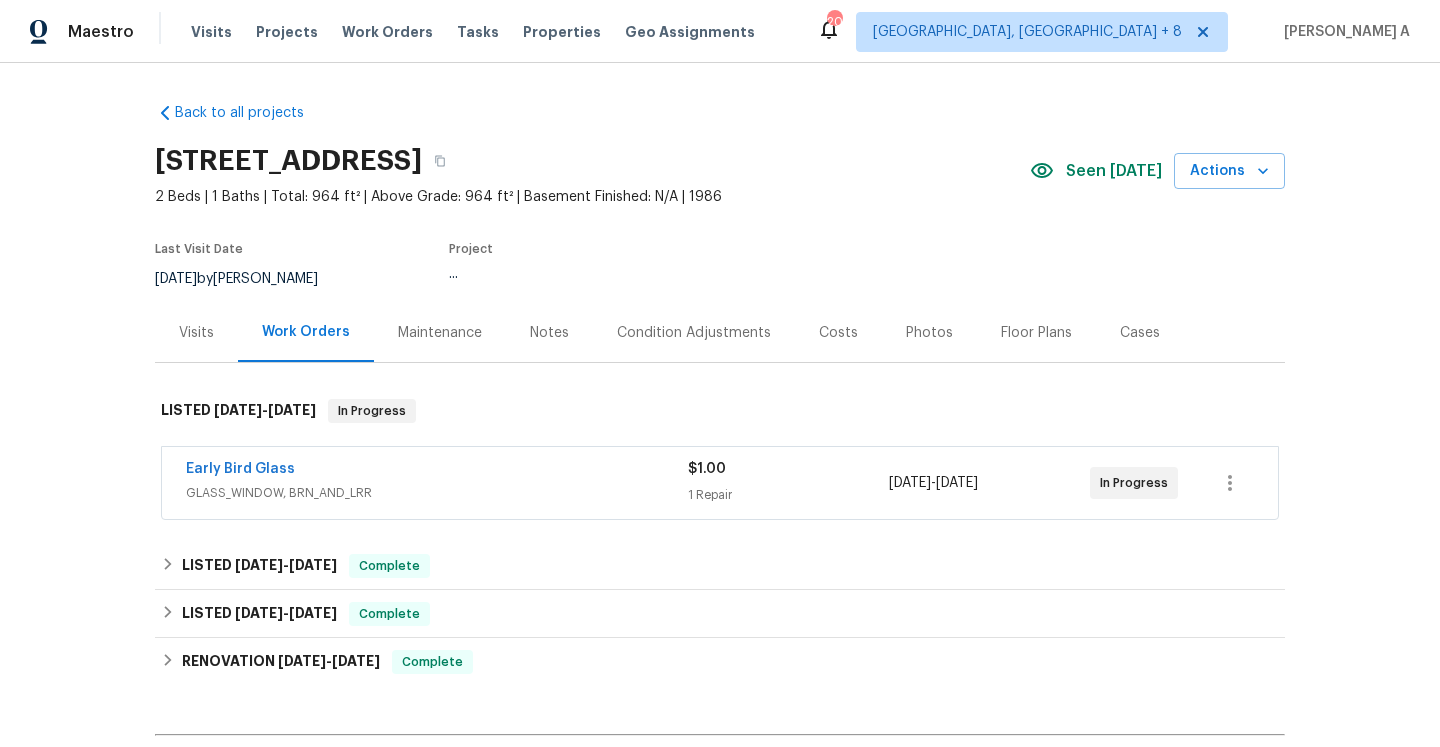 click on "Visits" at bounding box center (196, 333) 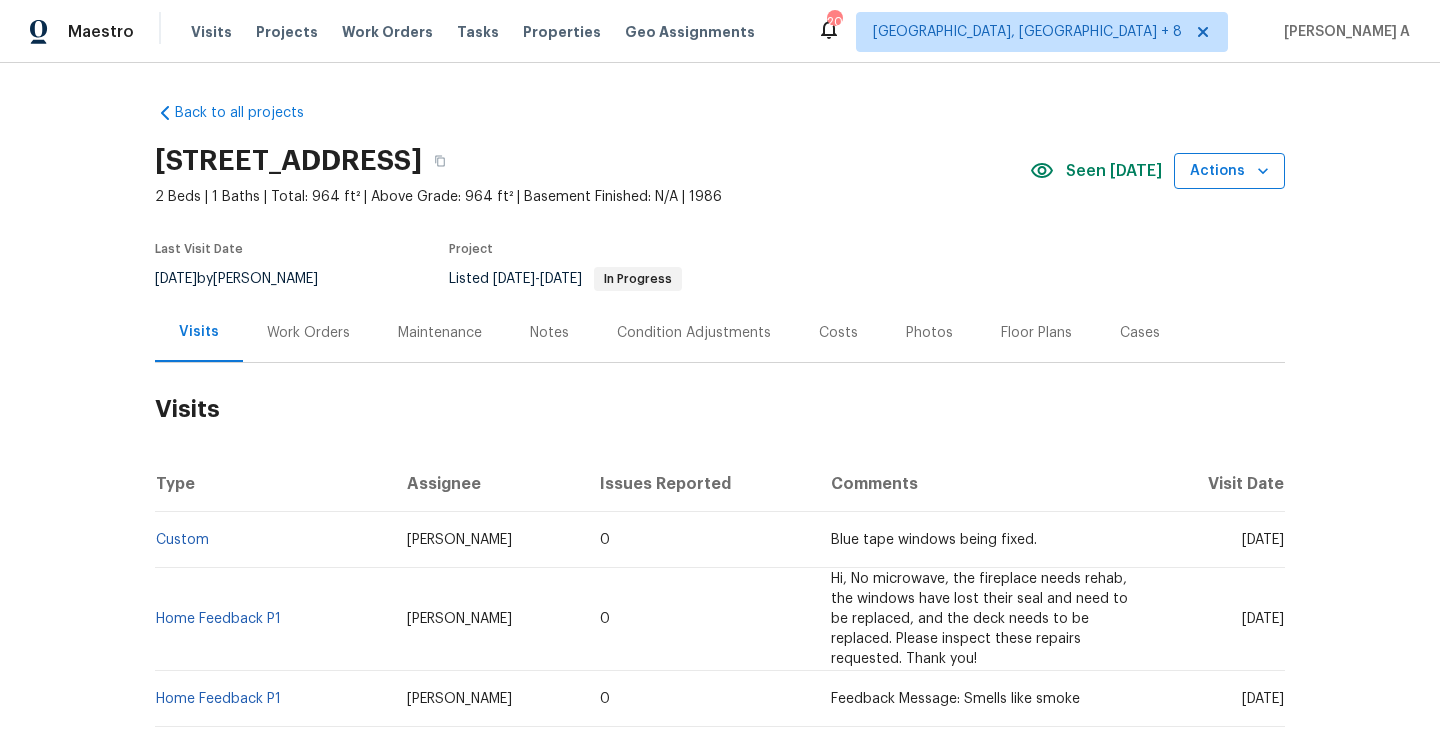 click on "Actions" at bounding box center [1229, 171] 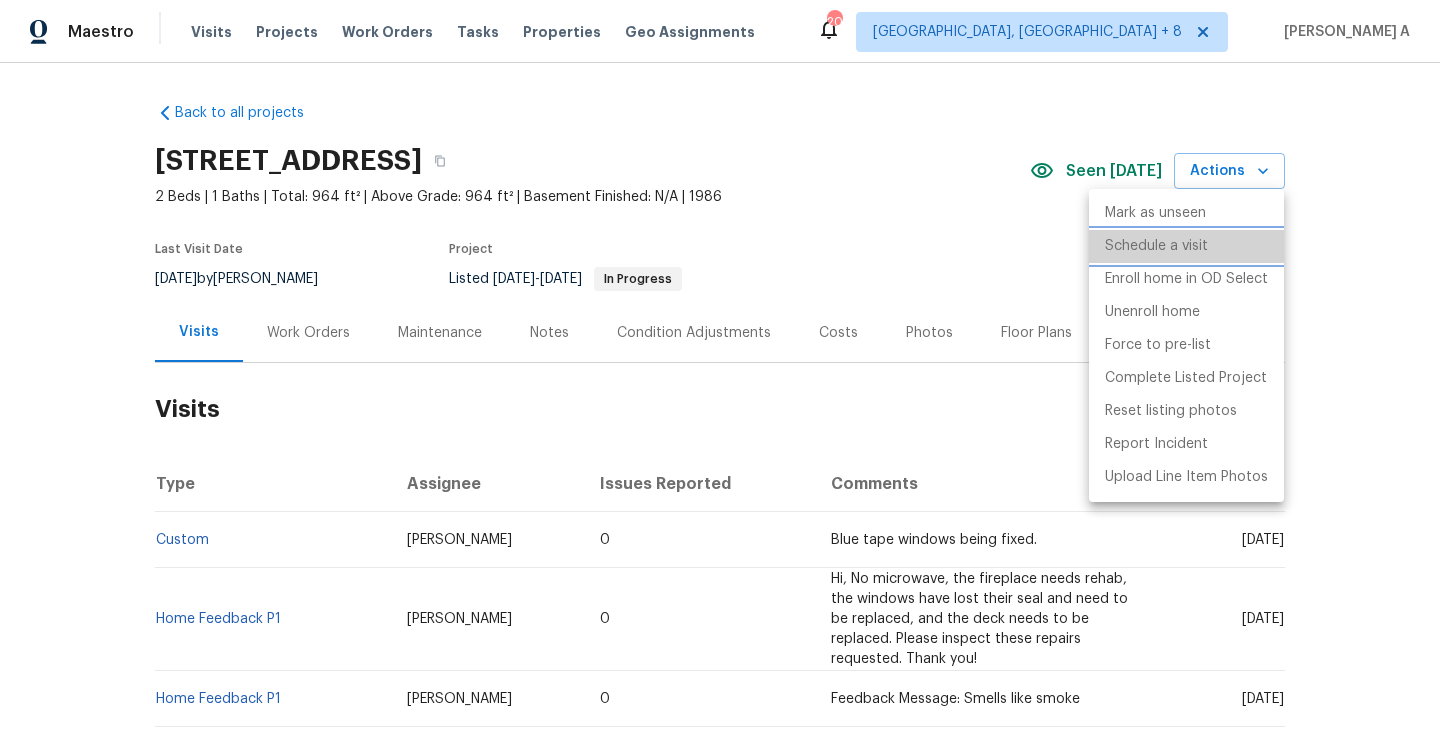 click on "Schedule a visit" at bounding box center [1156, 246] 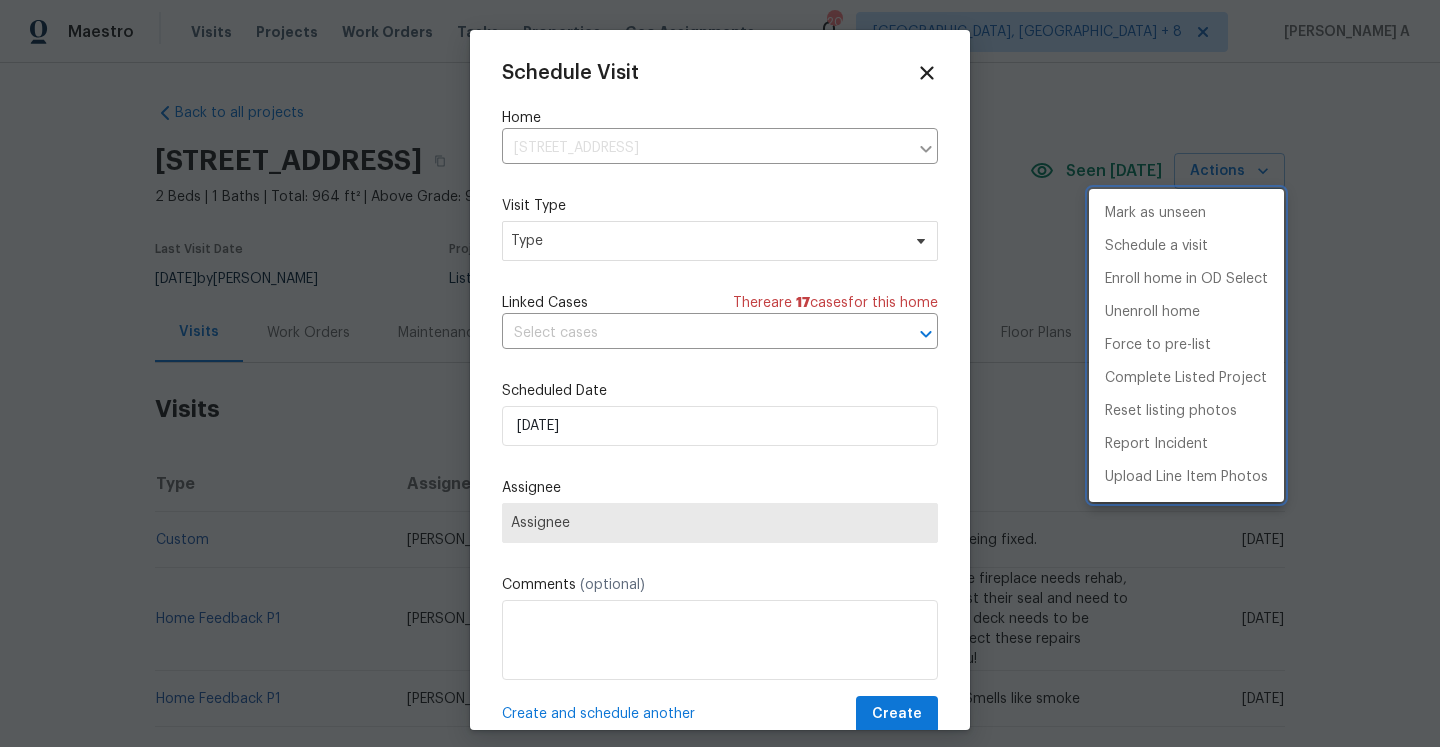 click at bounding box center [720, 373] 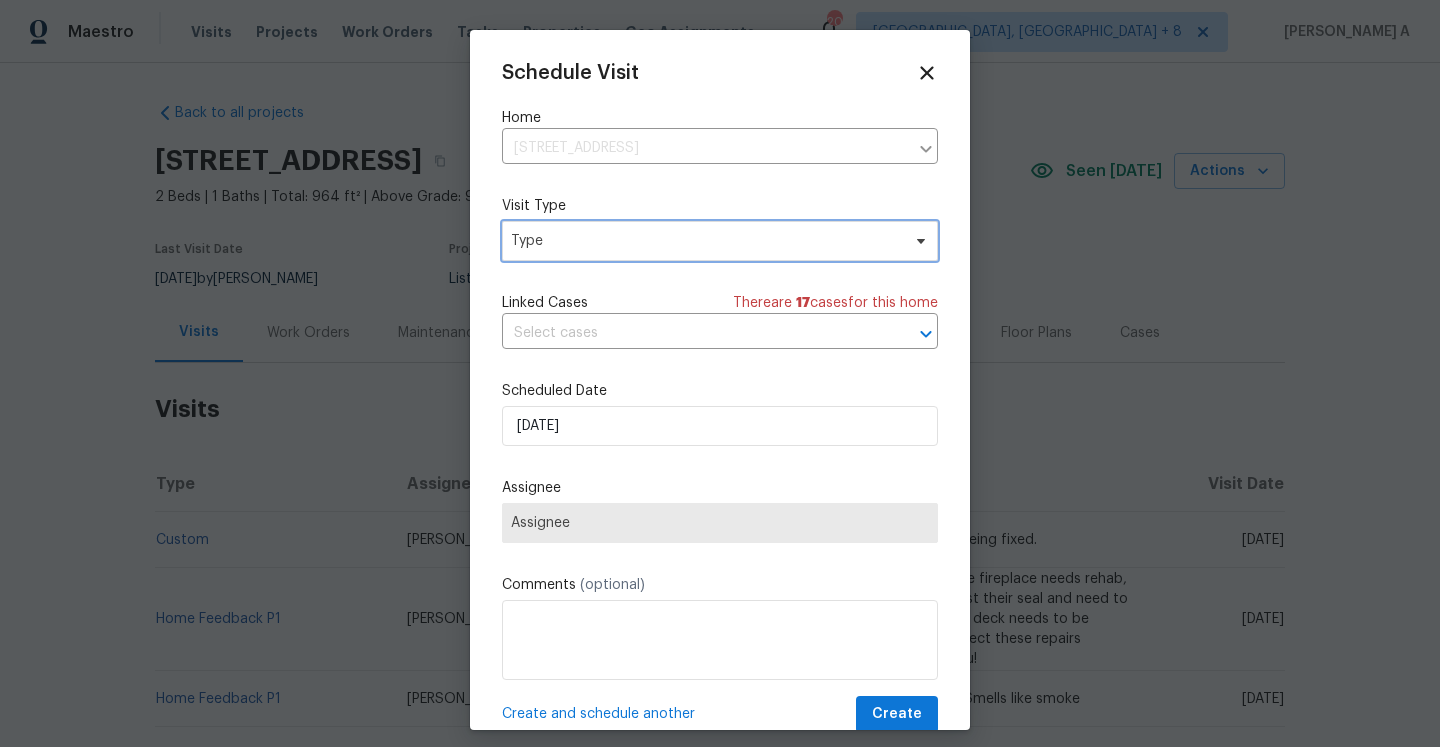 click on "Type" at bounding box center (705, 241) 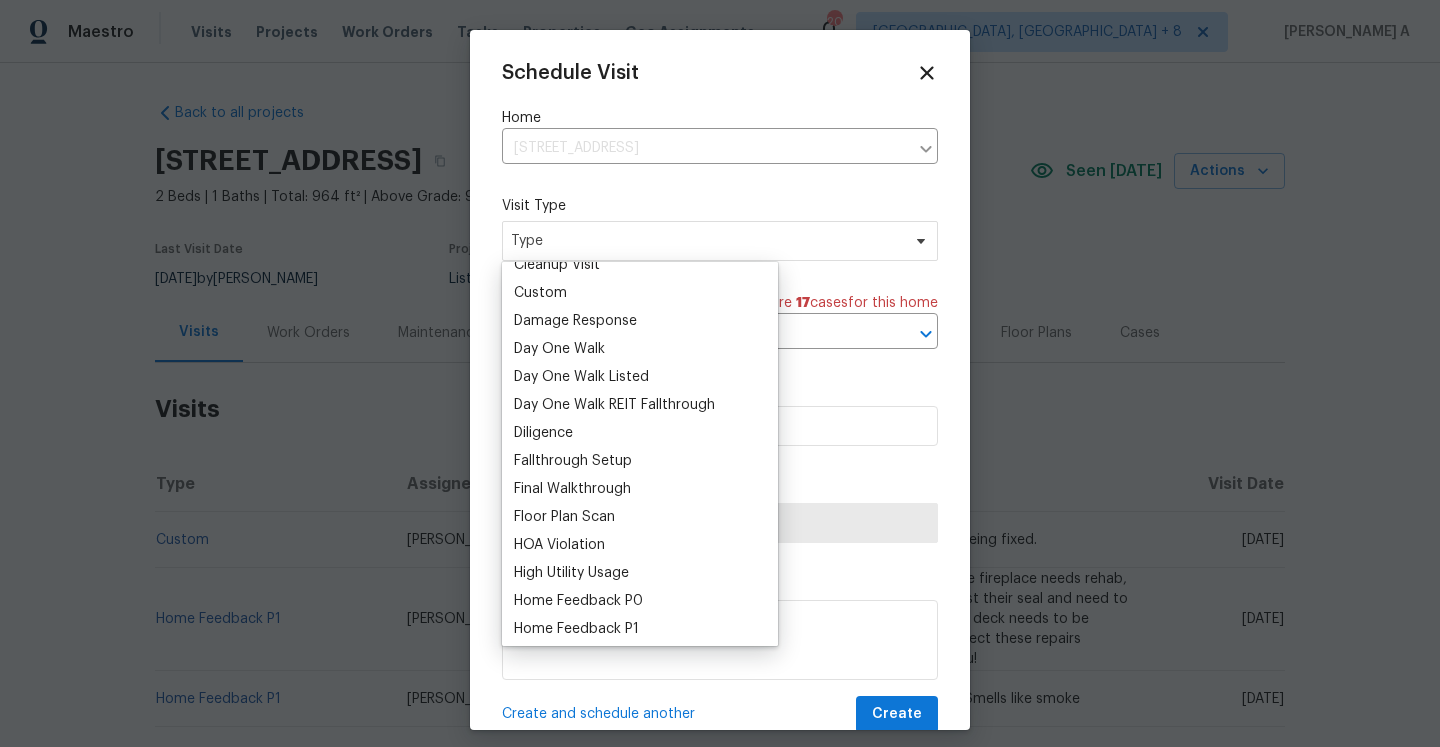 scroll, scrollTop: 338, scrollLeft: 0, axis: vertical 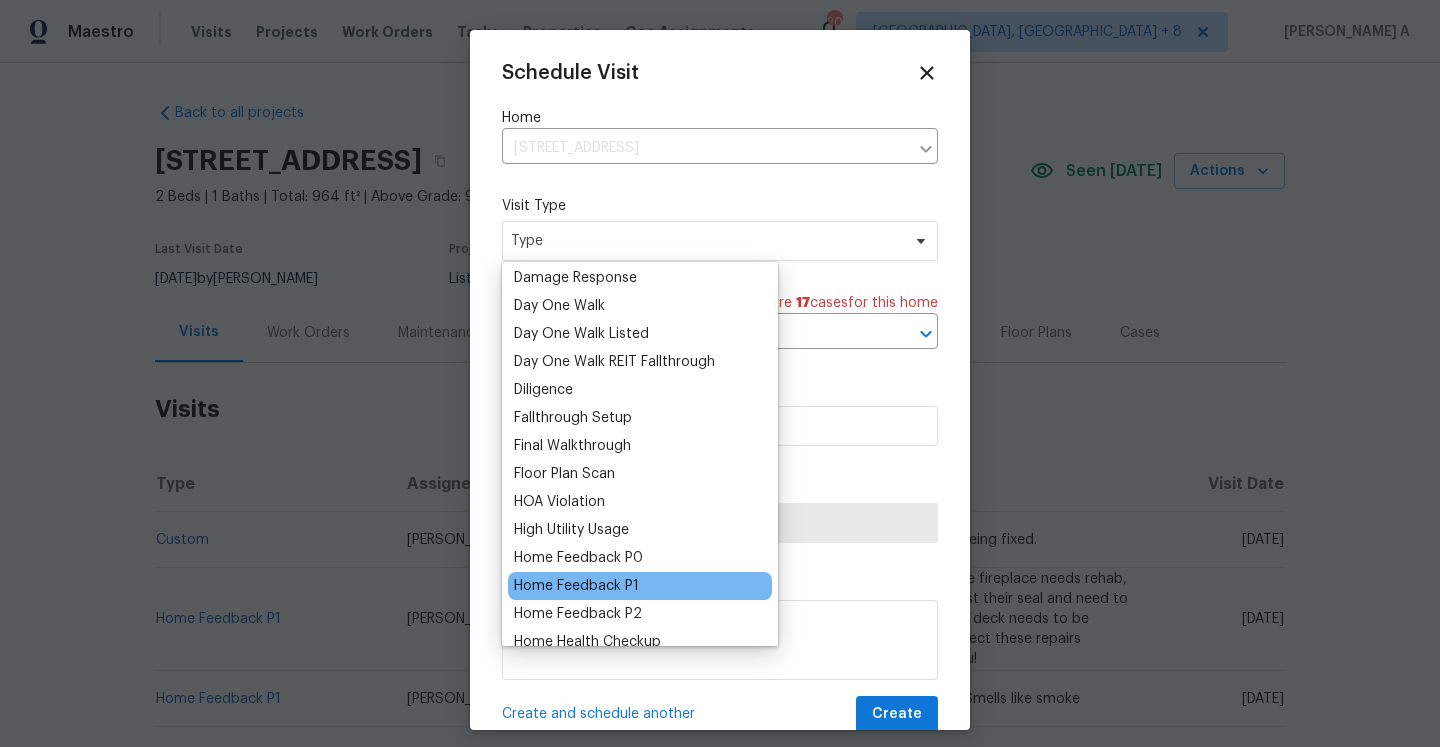 click on "Home Feedback P1" at bounding box center (576, 586) 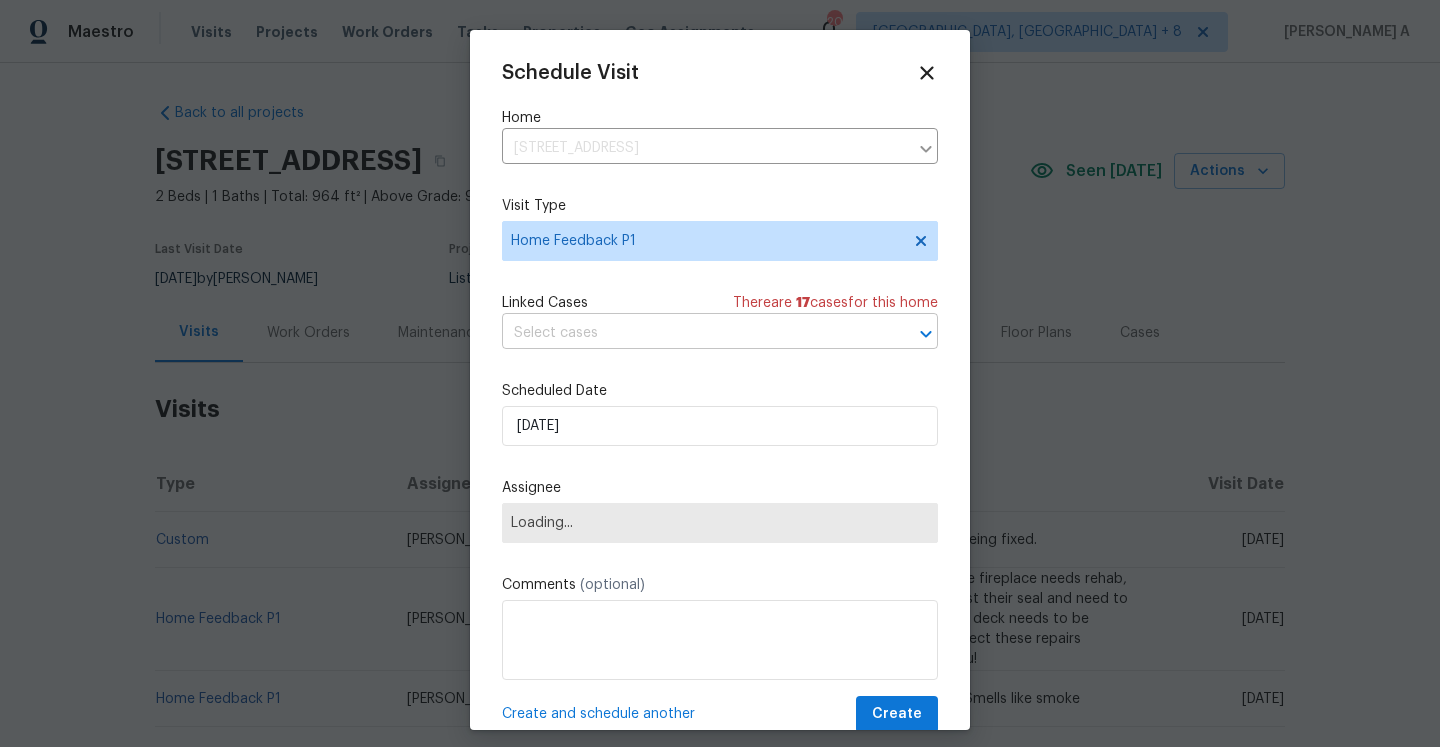 click at bounding box center [692, 333] 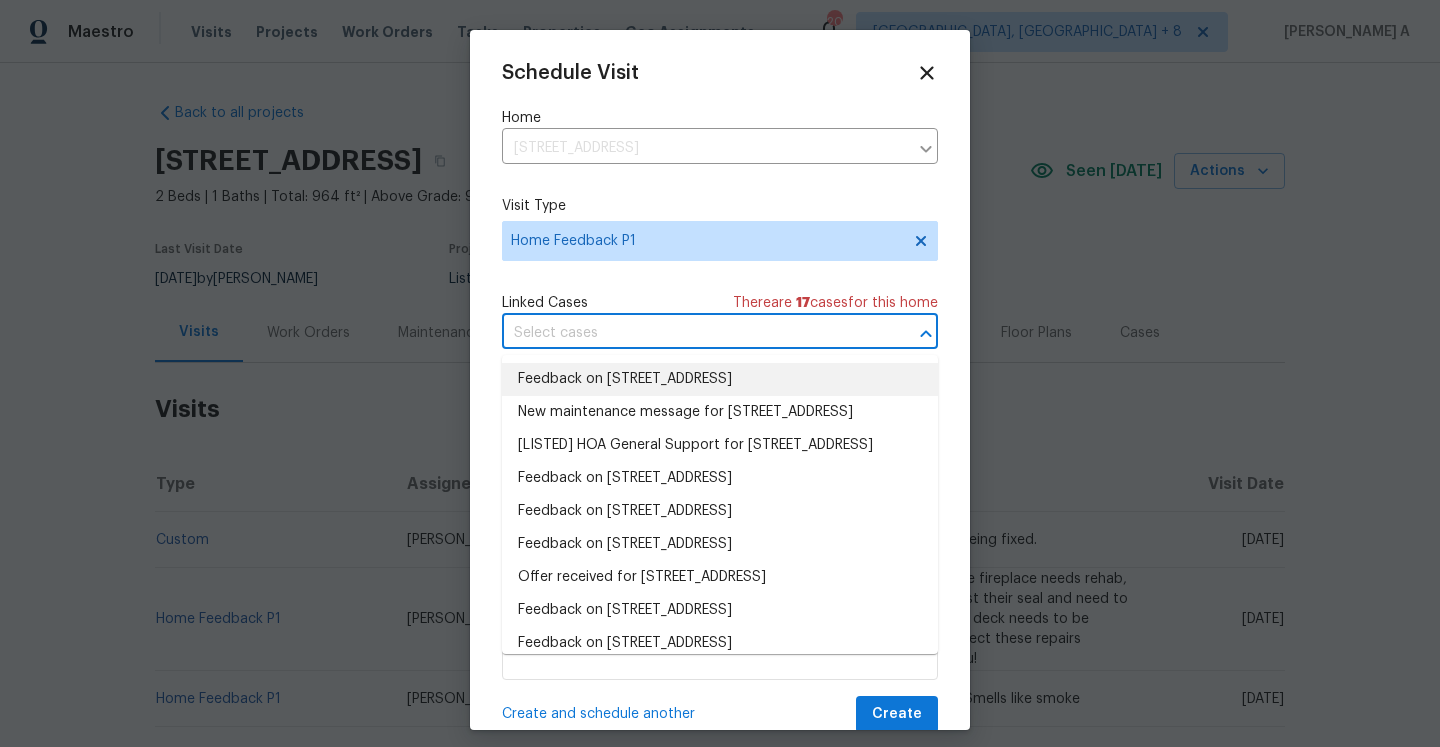 click on "Feedback on [STREET_ADDRESS]" at bounding box center [720, 379] 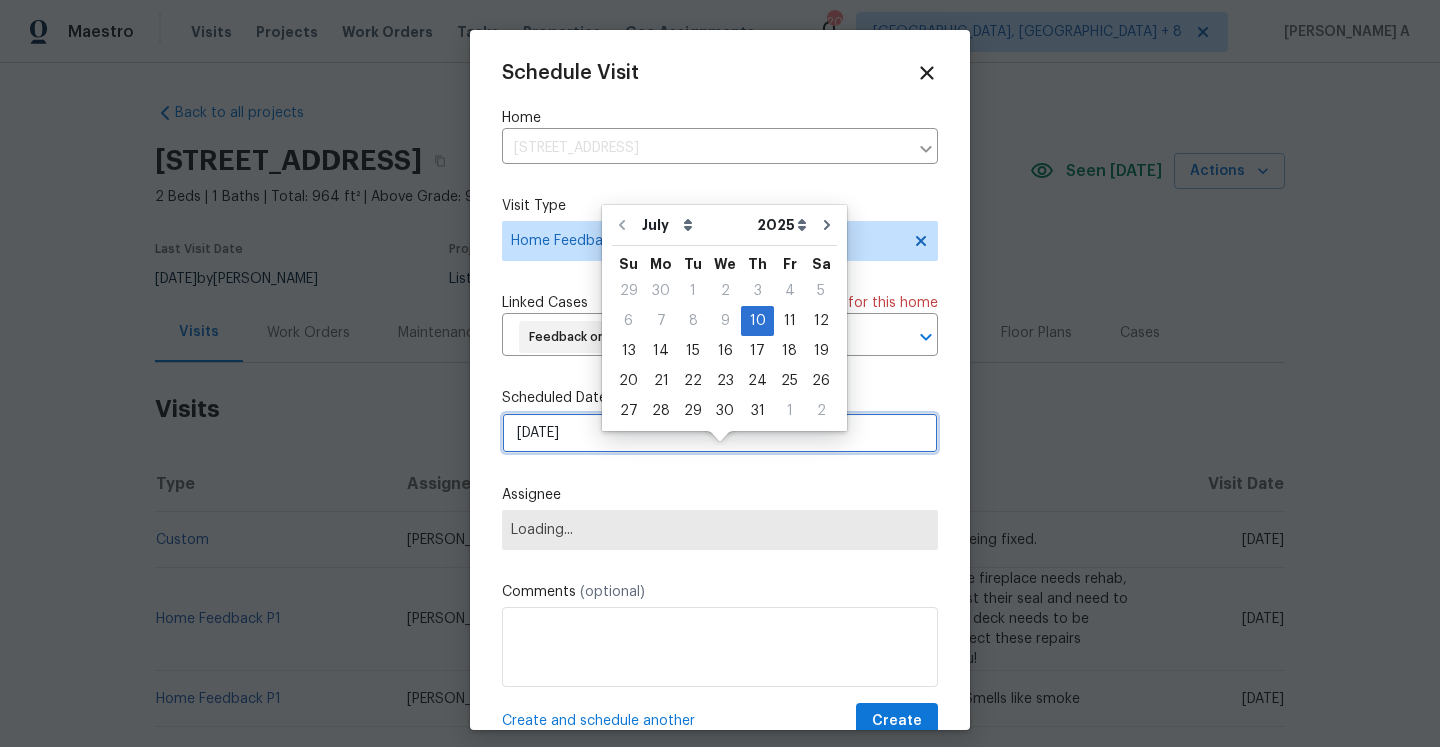 click on "[DATE]" at bounding box center [720, 433] 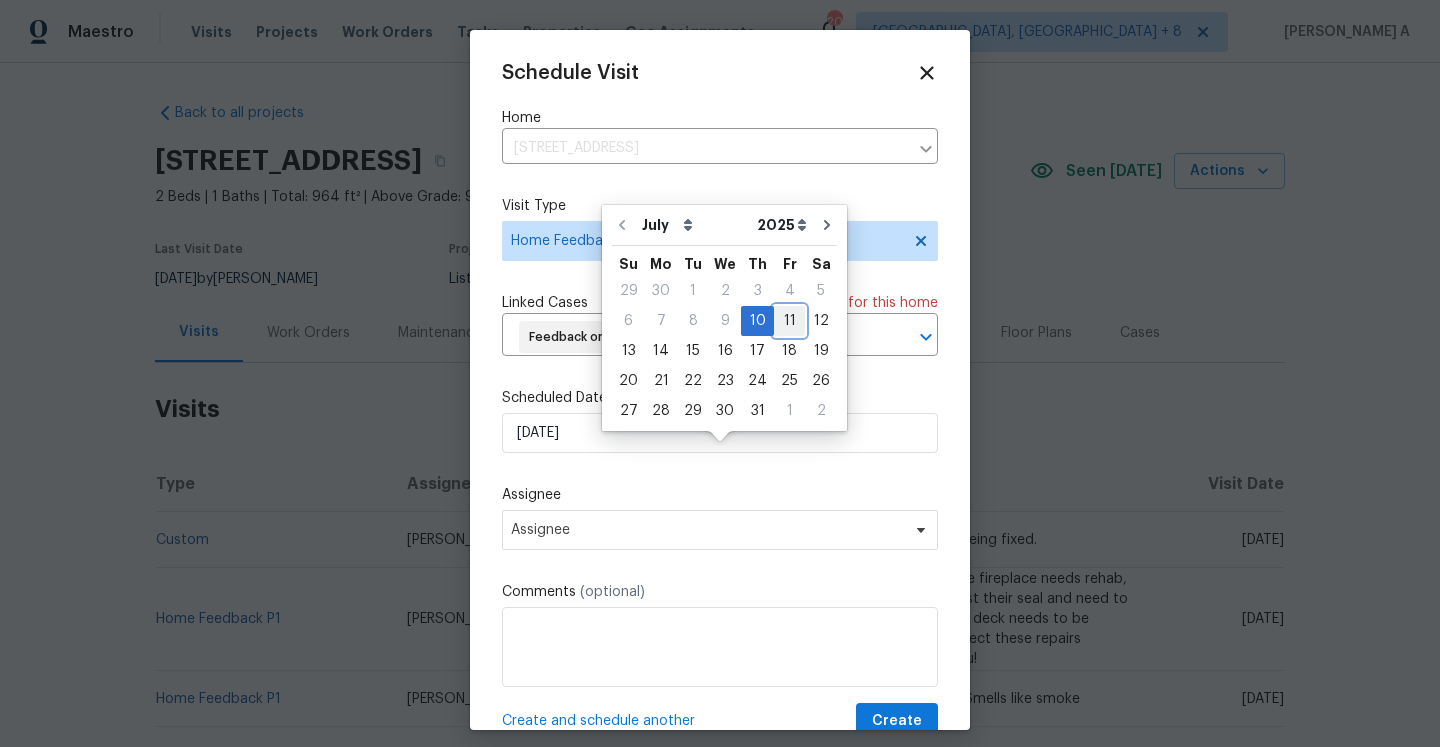 click on "11" at bounding box center (789, 321) 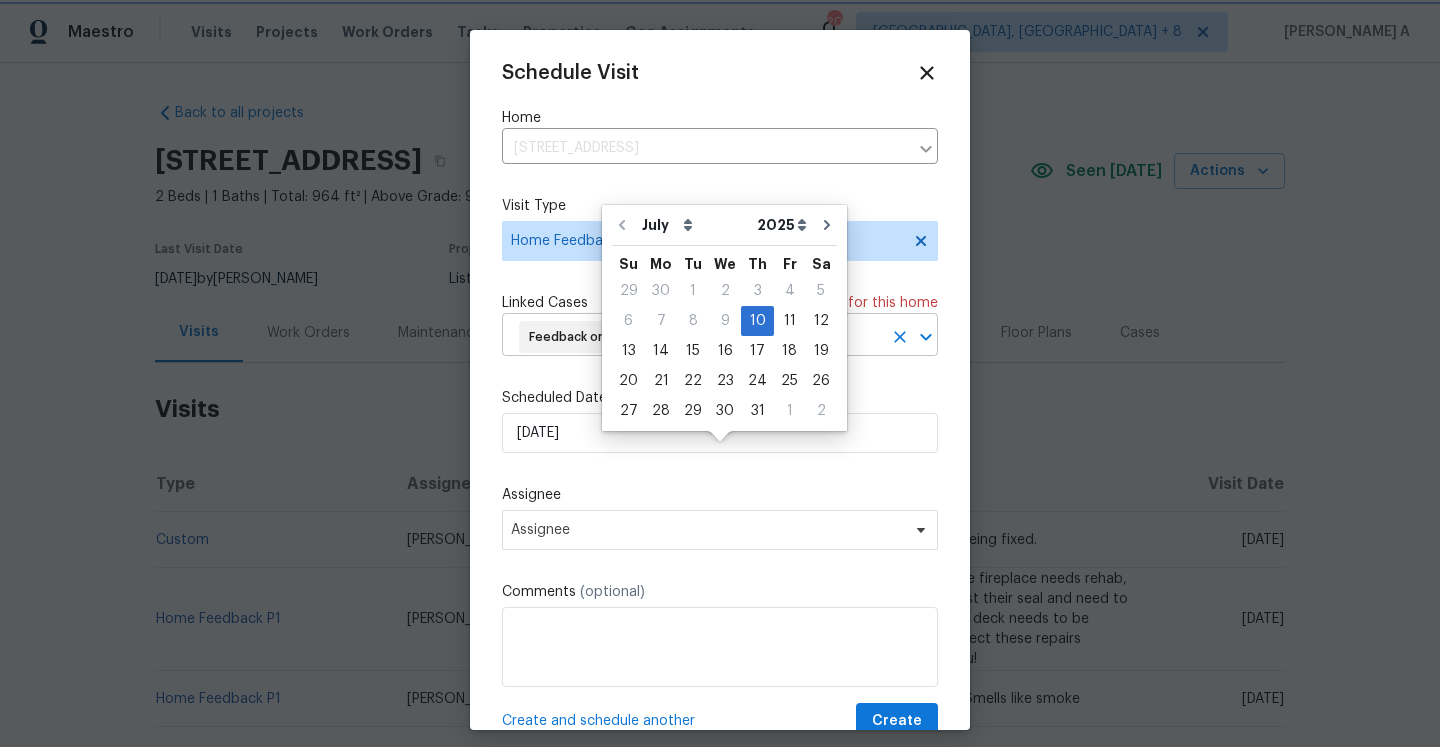 type on "[DATE]" 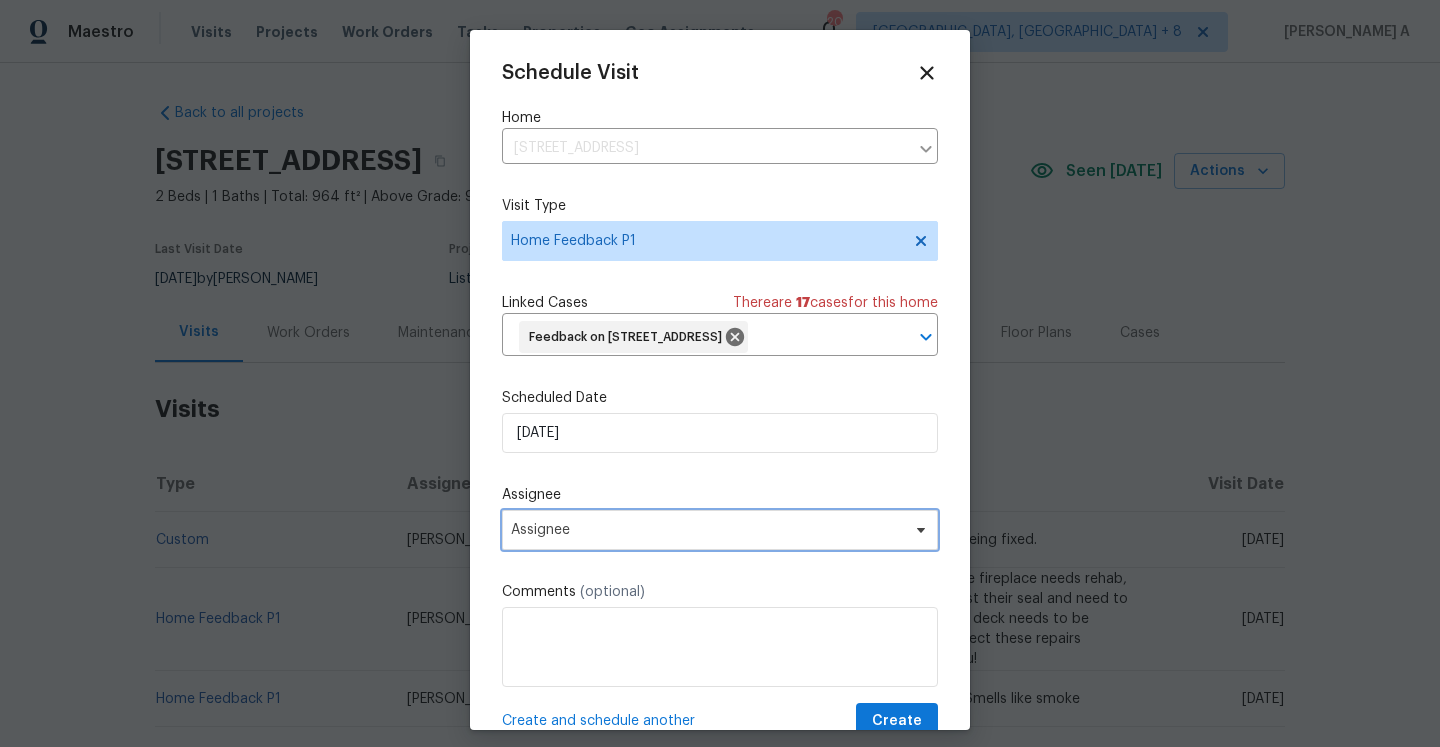 click on "Assignee" at bounding box center [707, 530] 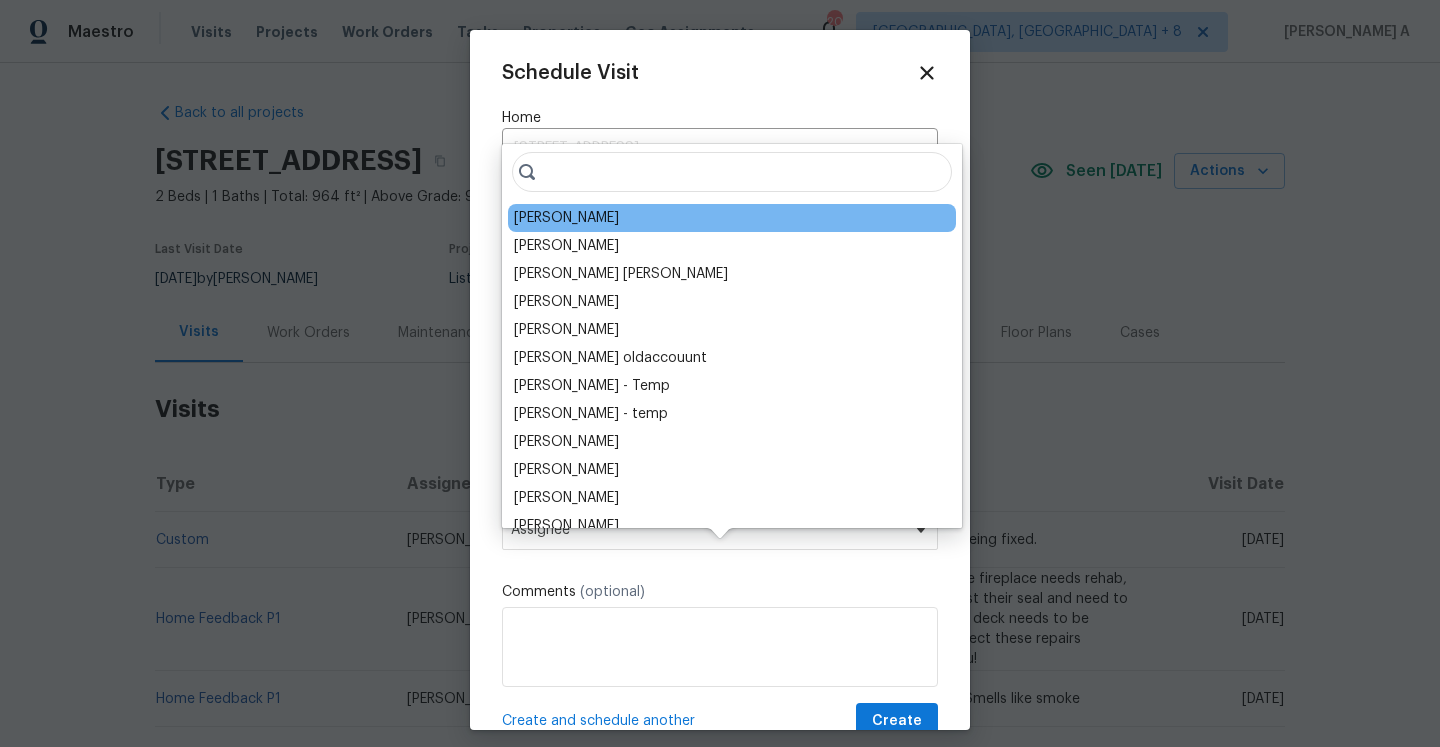 click on "[PERSON_NAME]" at bounding box center (566, 218) 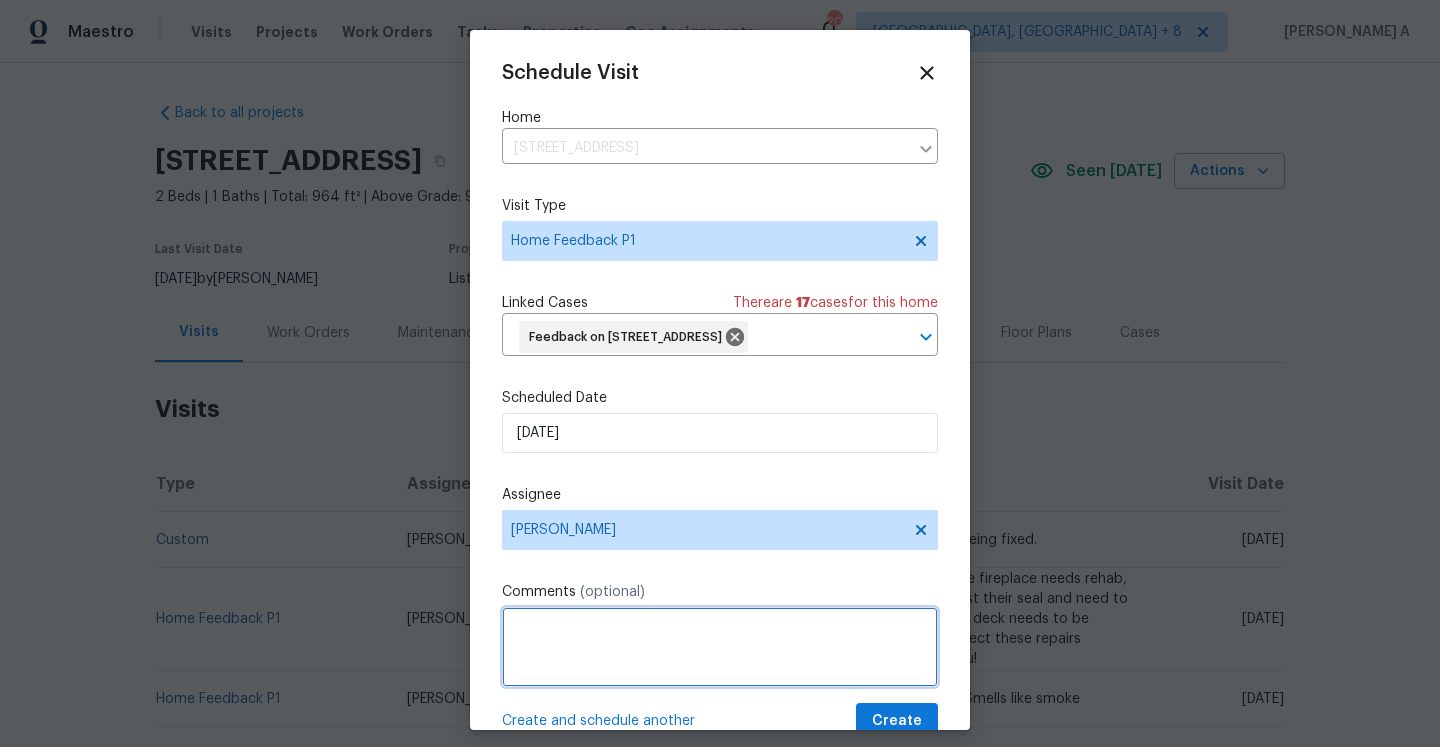 click at bounding box center [720, 647] 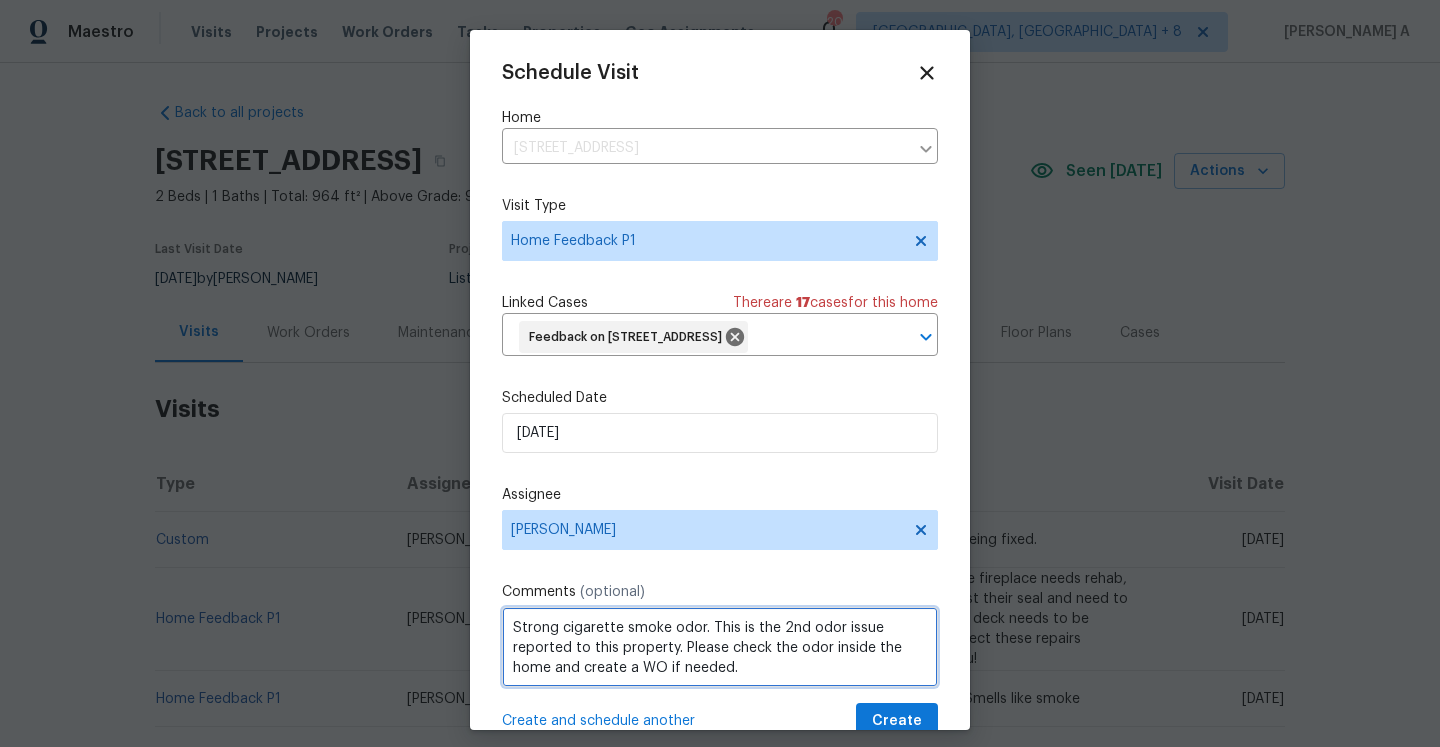 scroll, scrollTop: 2, scrollLeft: 0, axis: vertical 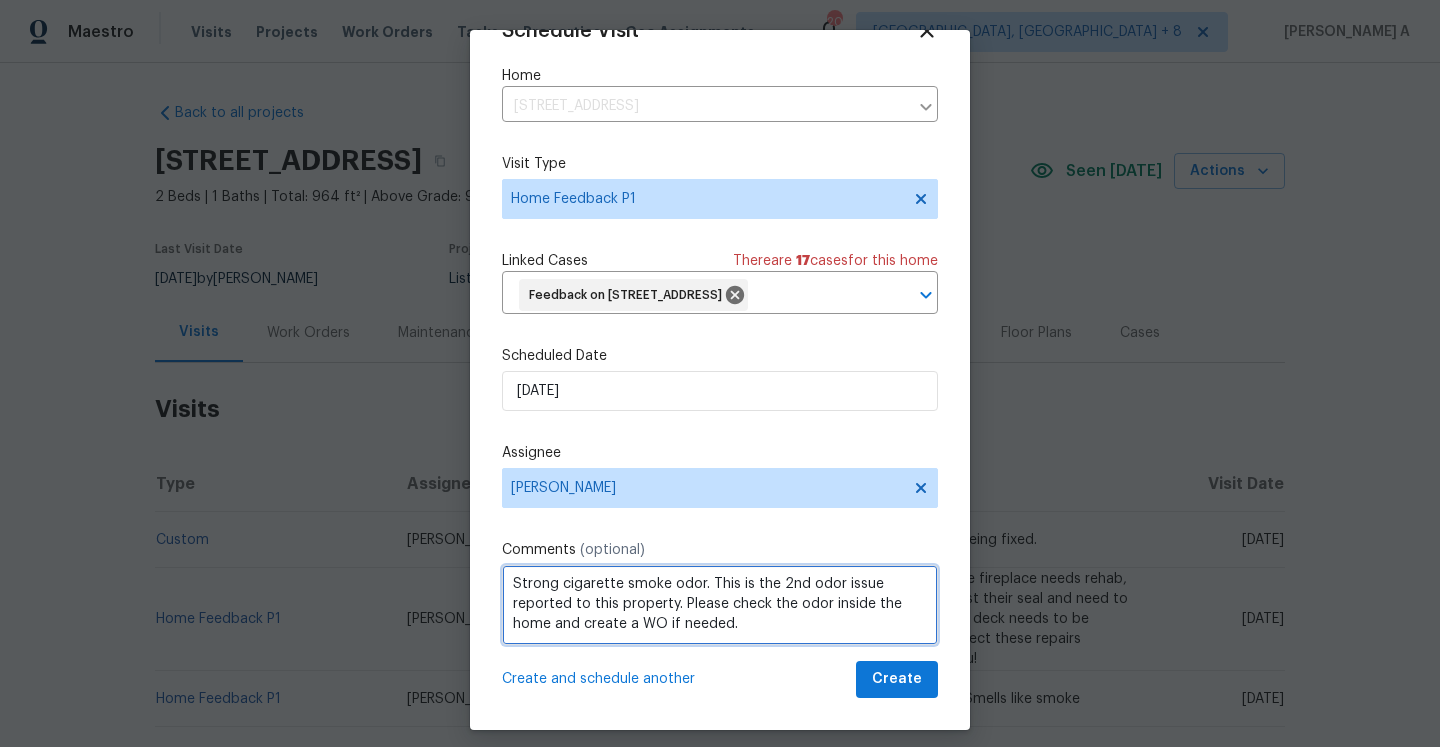 type on "Strong cigarette smoke odor. This is the 2nd odor issue reported to this property. Please check the odor inside the home and create a WO if needed." 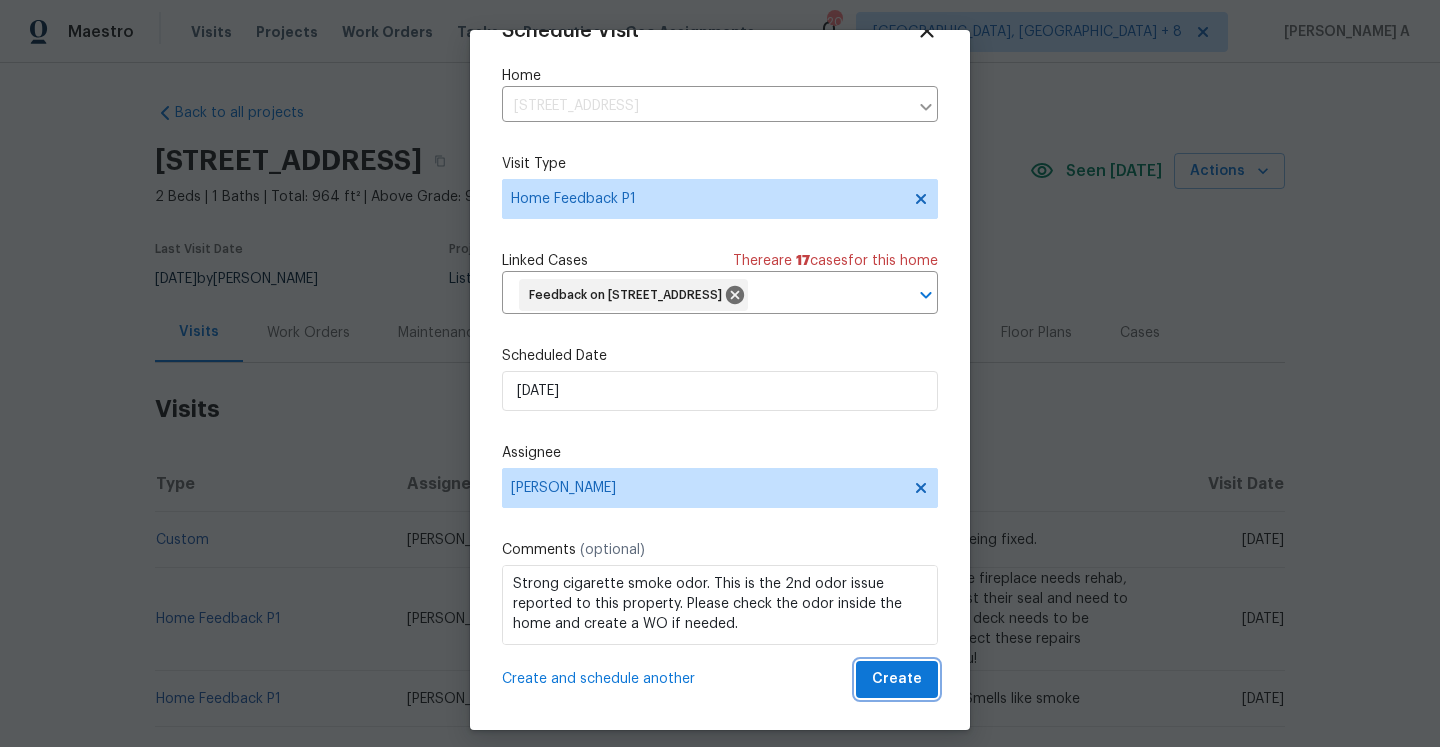 click on "Create" at bounding box center (897, 679) 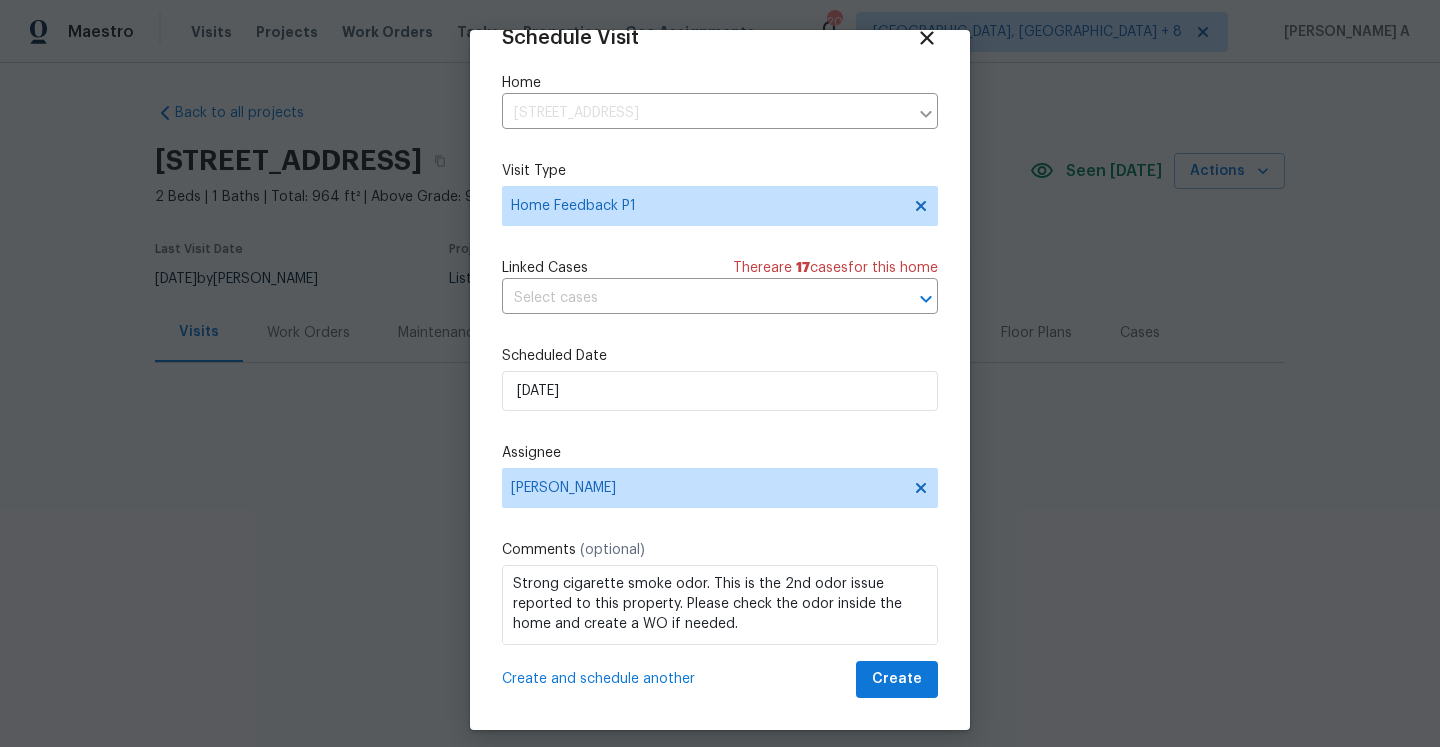 scroll, scrollTop: 36, scrollLeft: 0, axis: vertical 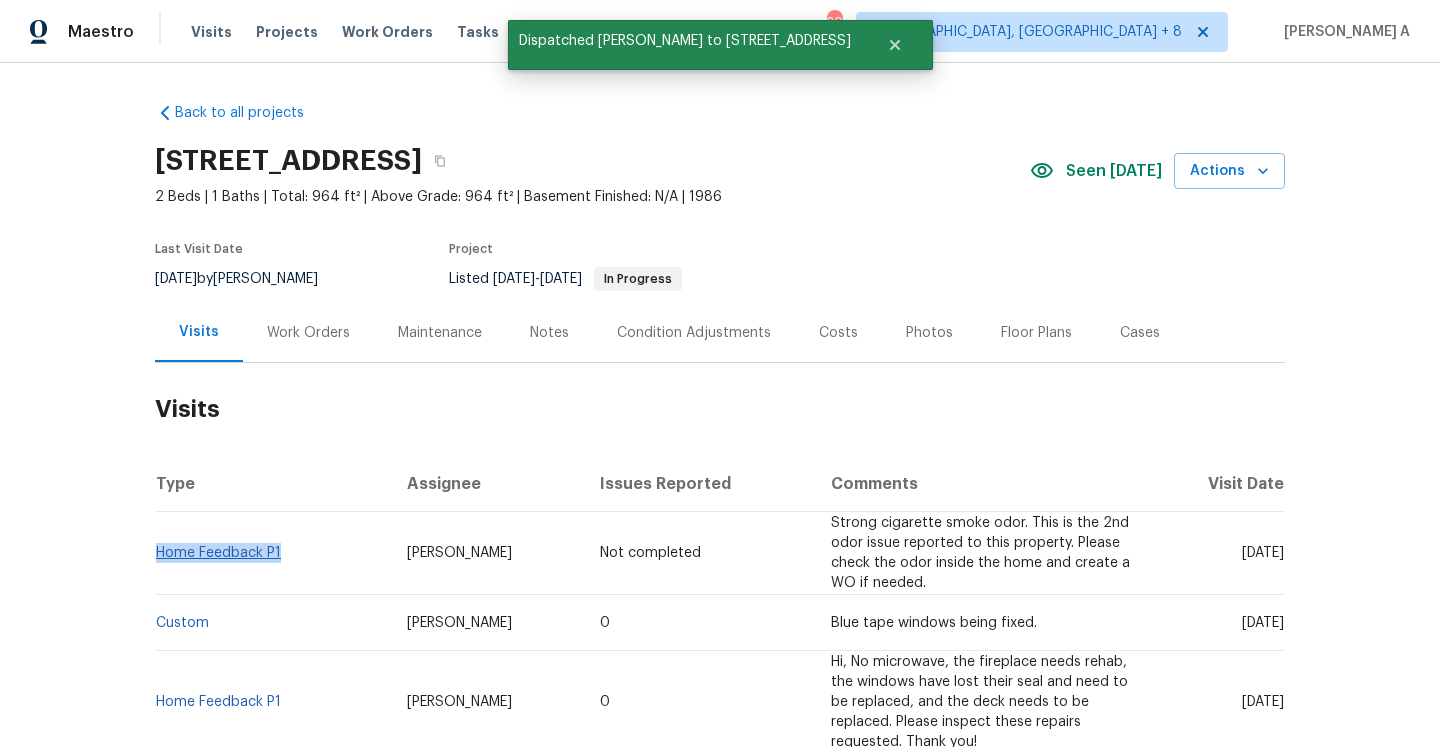 drag, startPoint x: 296, startPoint y: 551, endPoint x: 158, endPoint y: 556, distance: 138.09055 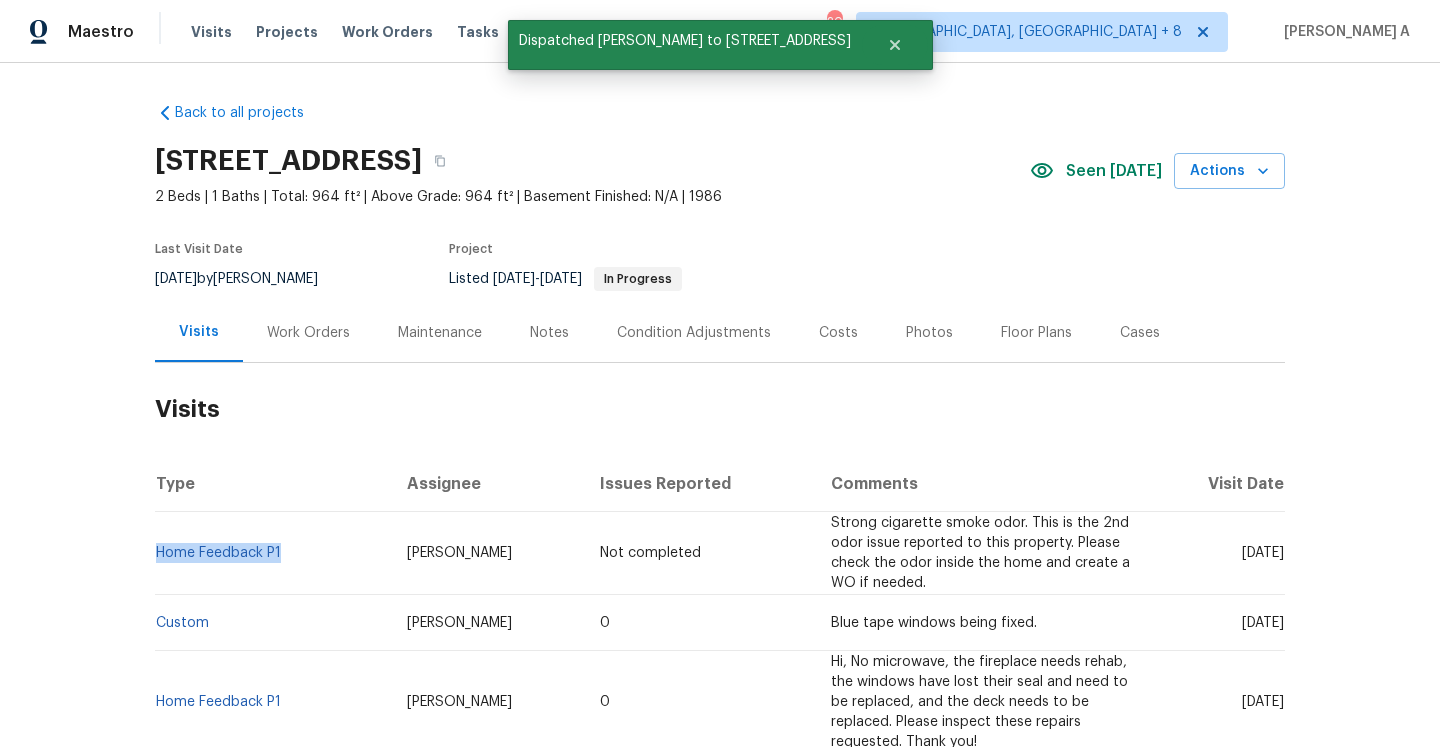 copy on "Home Feedback P1" 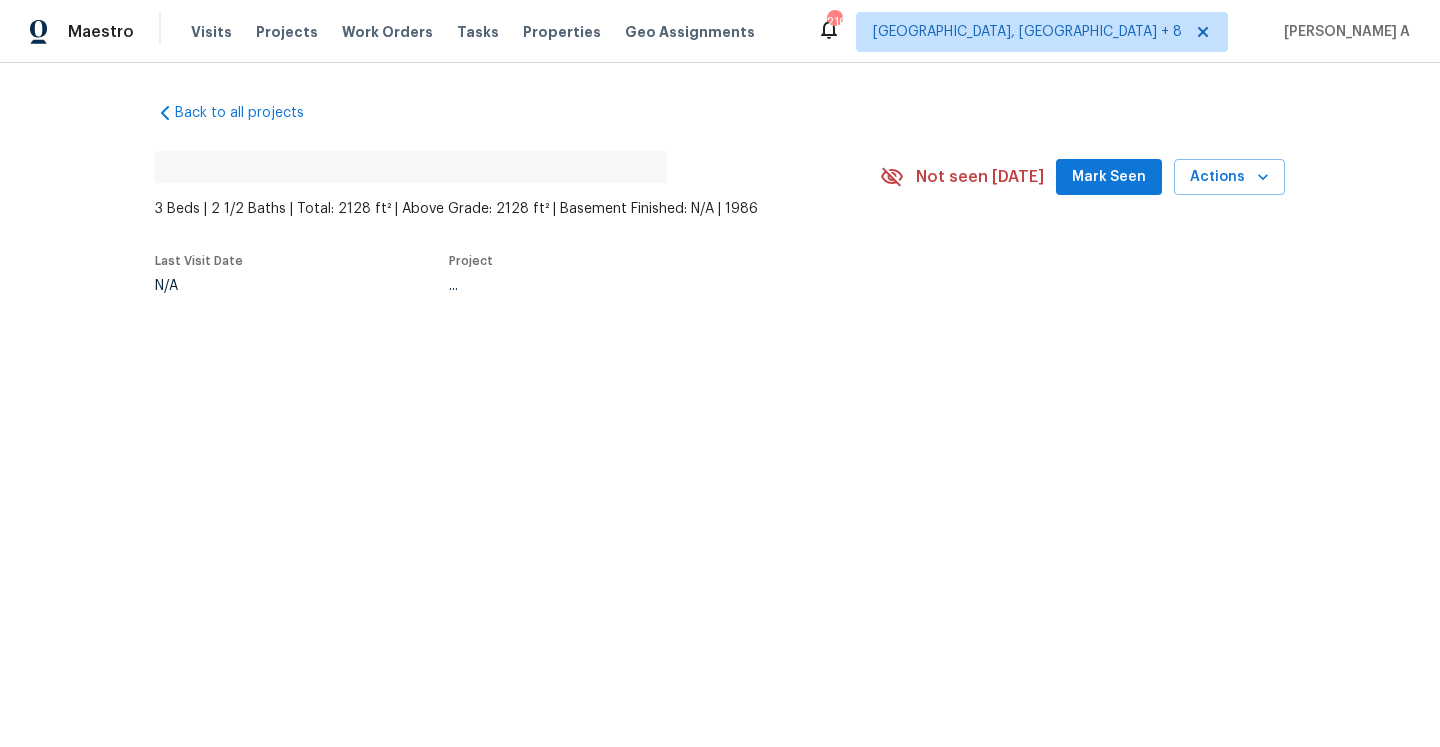scroll, scrollTop: 0, scrollLeft: 0, axis: both 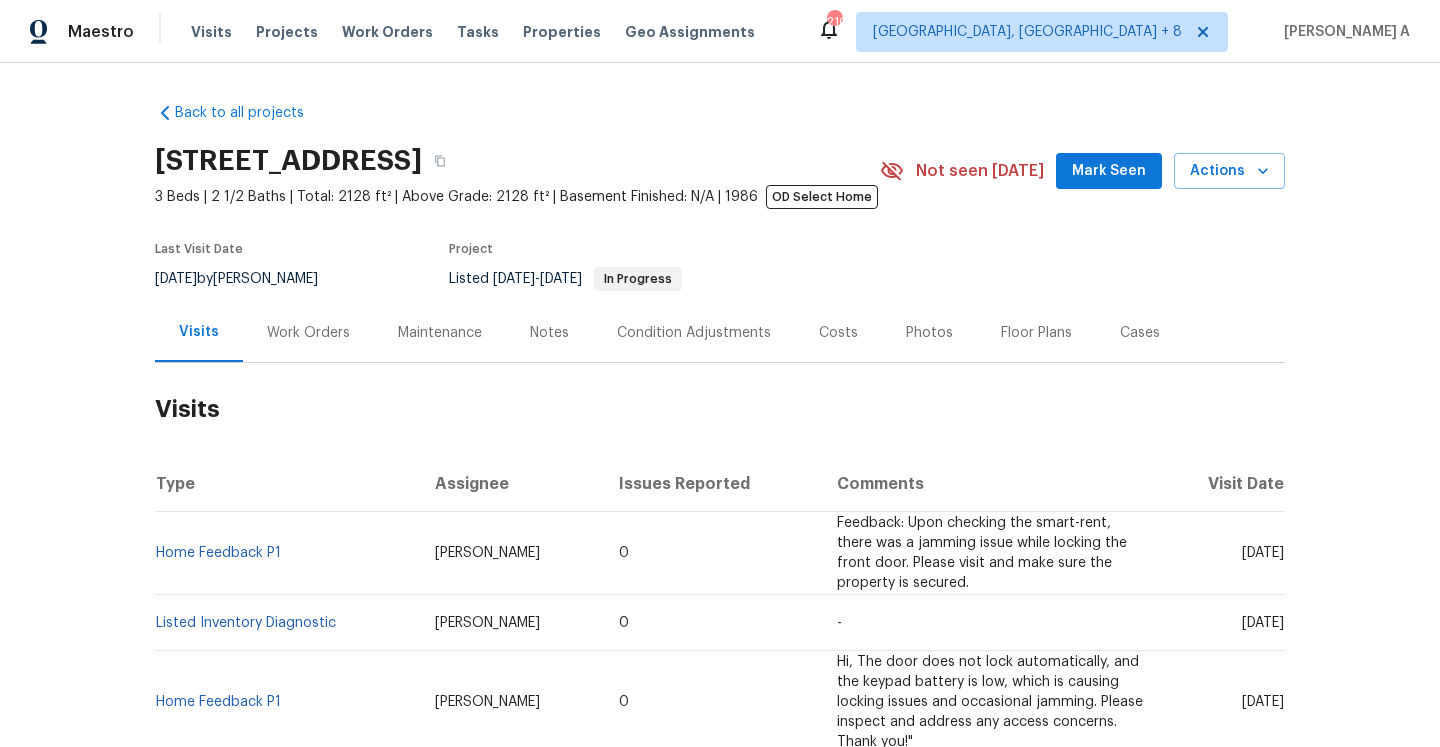 click on "Work Orders" at bounding box center [308, 332] 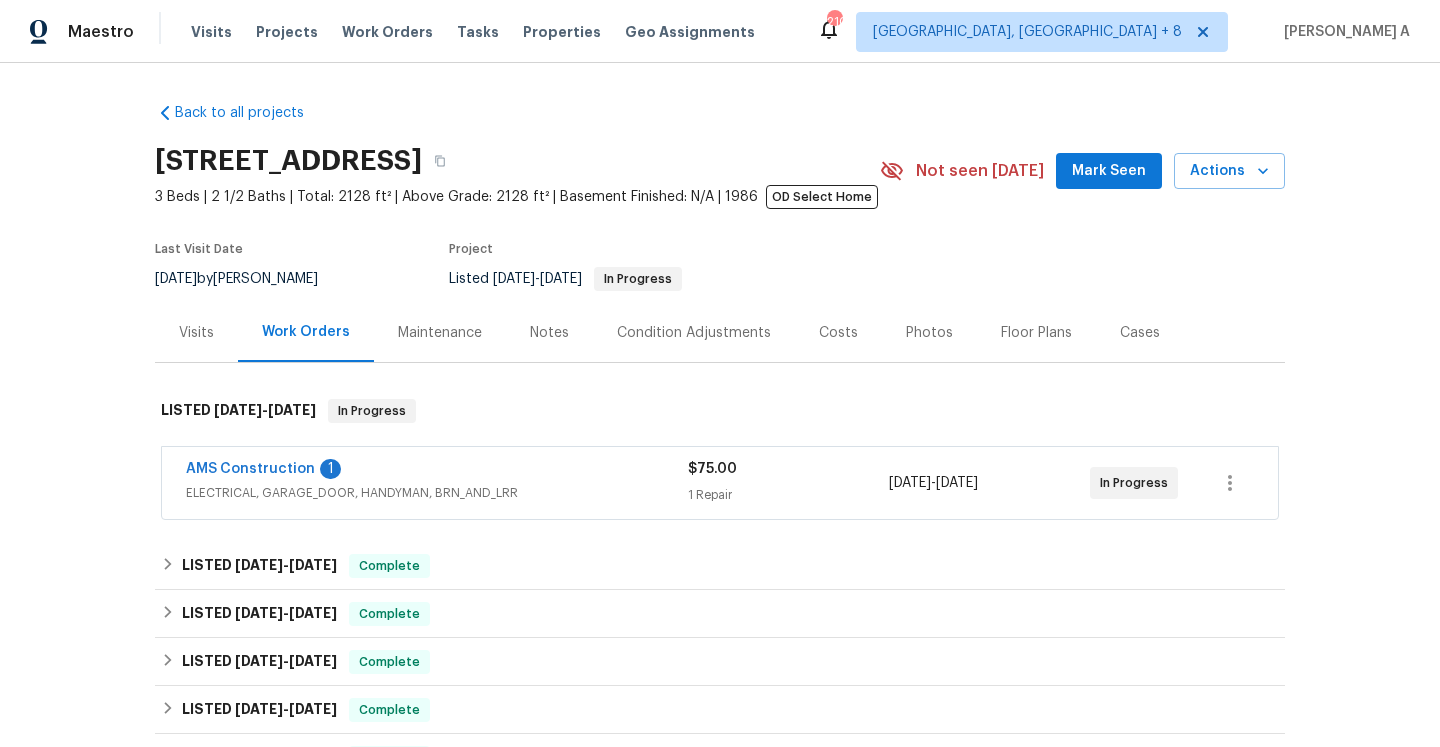 click on "AMS Construction 1" at bounding box center (437, 471) 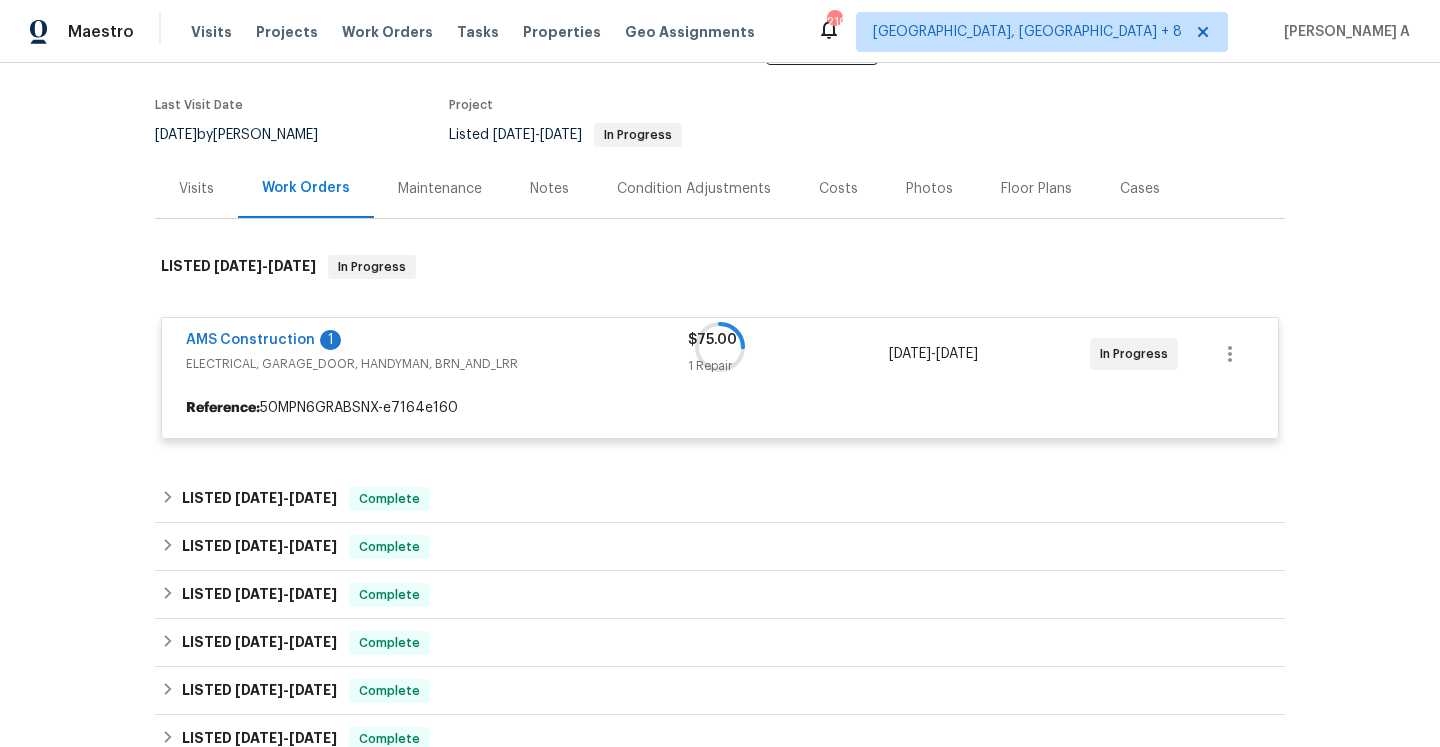 scroll, scrollTop: 154, scrollLeft: 0, axis: vertical 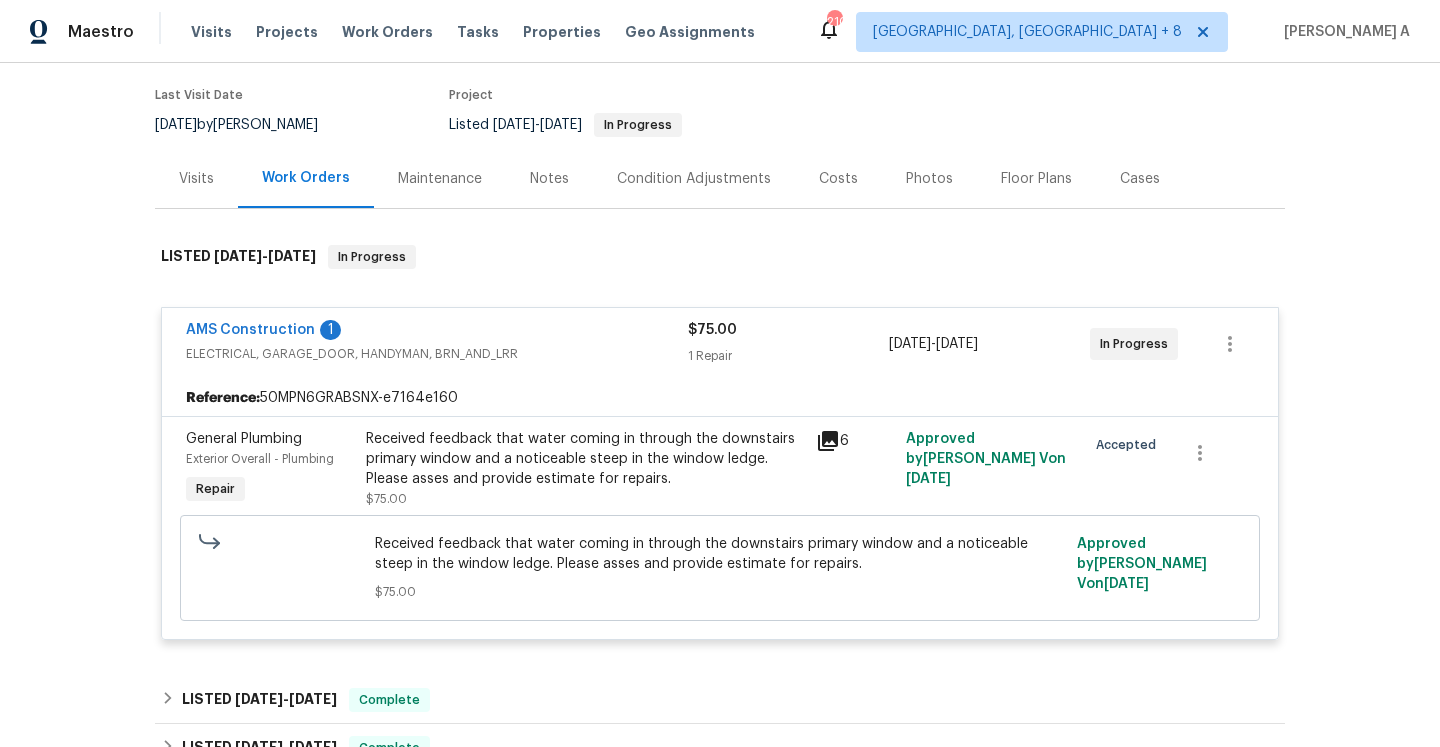 click on "Received feedback that water coming in through the downstairs primary window and a noticeable steep in the window ledge. Please asses and provide estimate for repairs." at bounding box center (585, 459) 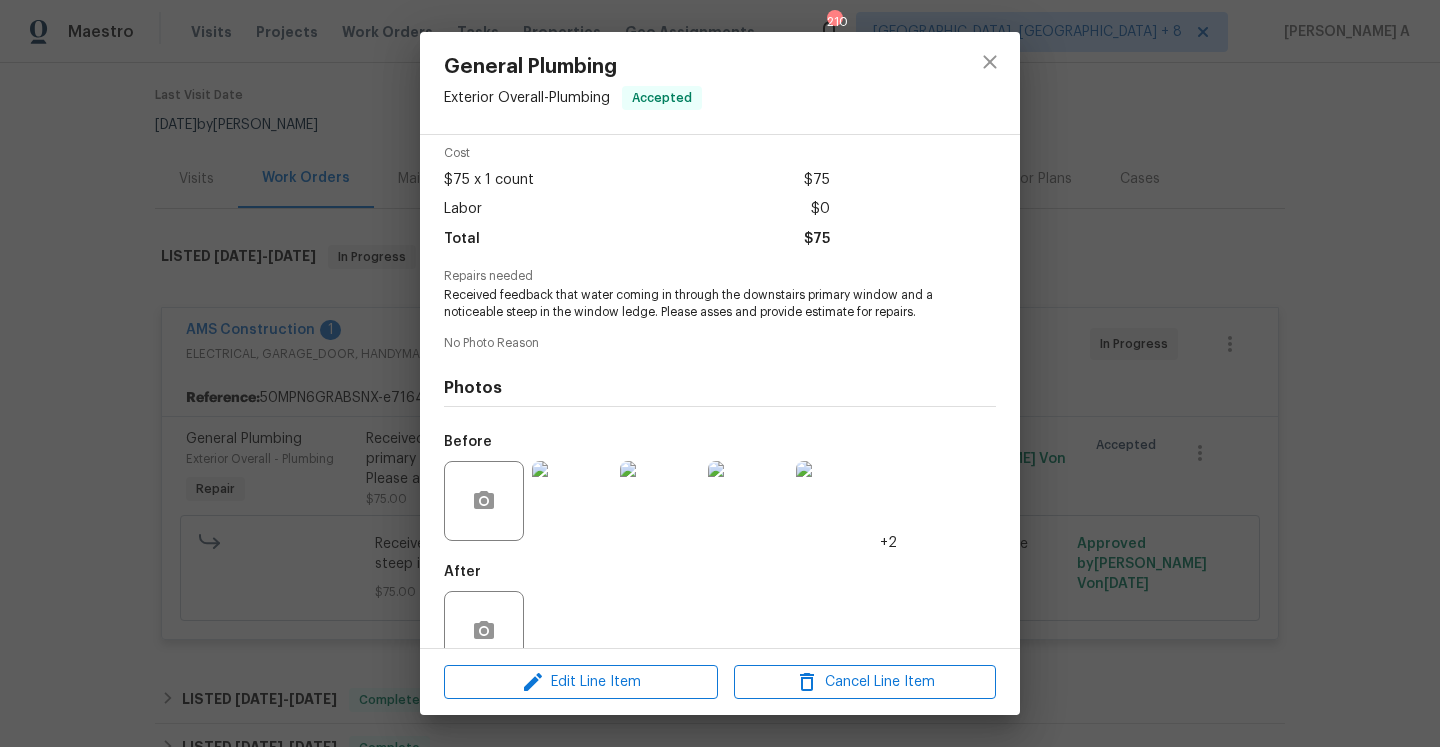 scroll, scrollTop: 124, scrollLeft: 0, axis: vertical 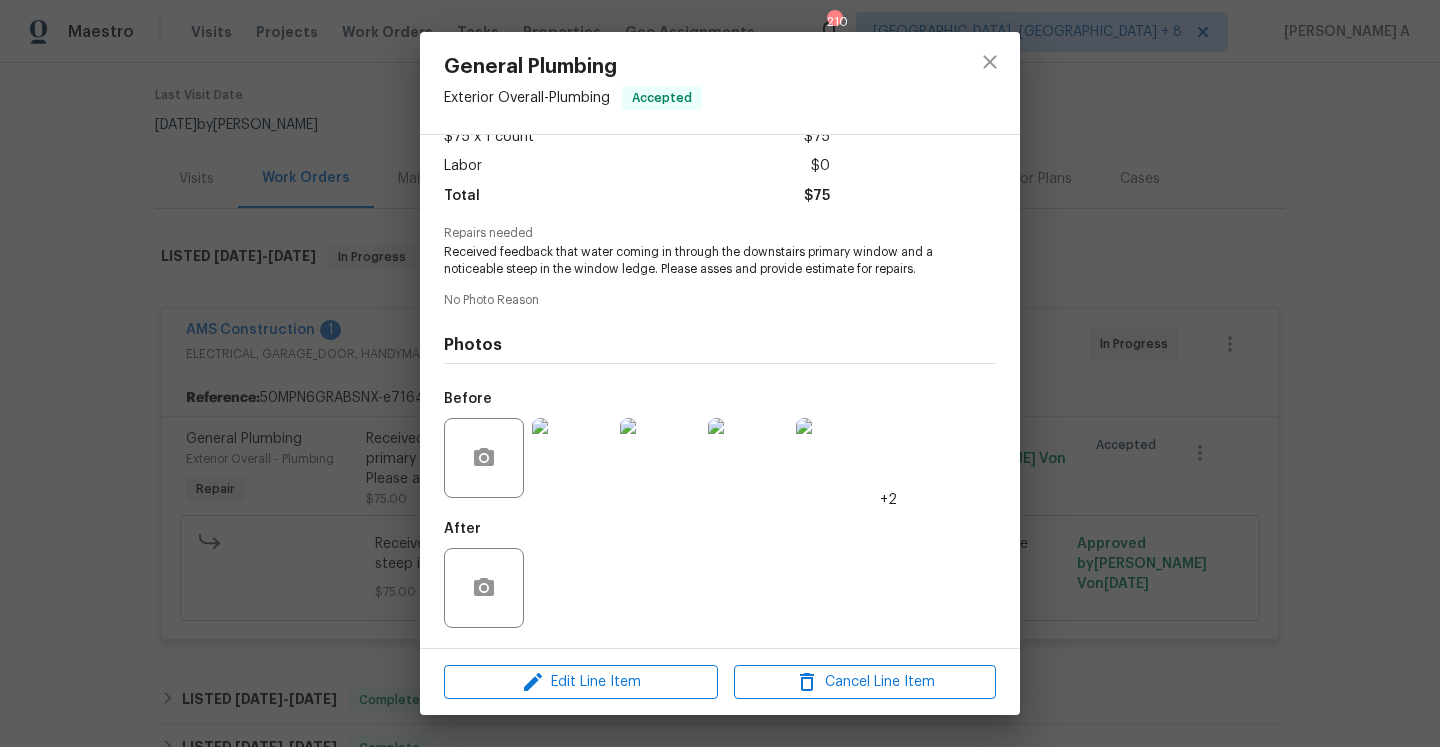 click on "General Plumbing Exterior Overall  -  Plumbing Accepted Vendor AMS Construction Account Category Repairs Cost $75 x 1 count $75 Labor $0 Total $75 Repairs needed Received feedback that water coming in through the downstairs primary window and a noticeable steep in the window ledge. Please asses and provide estimate for repairs. No Photo Reason   Photos Before  +2 After  Edit Line Item  Cancel Line Item" at bounding box center [720, 373] 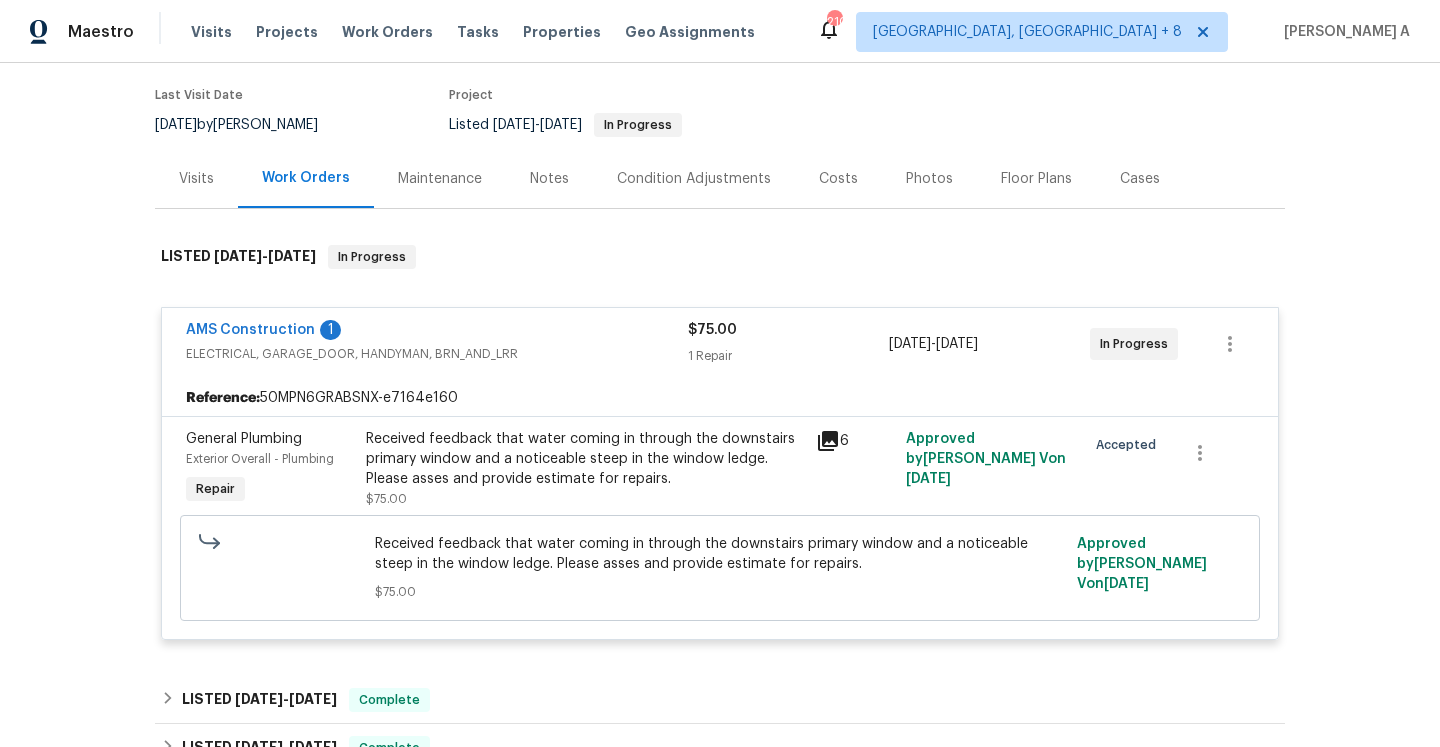 click on "Visits" at bounding box center [196, 179] 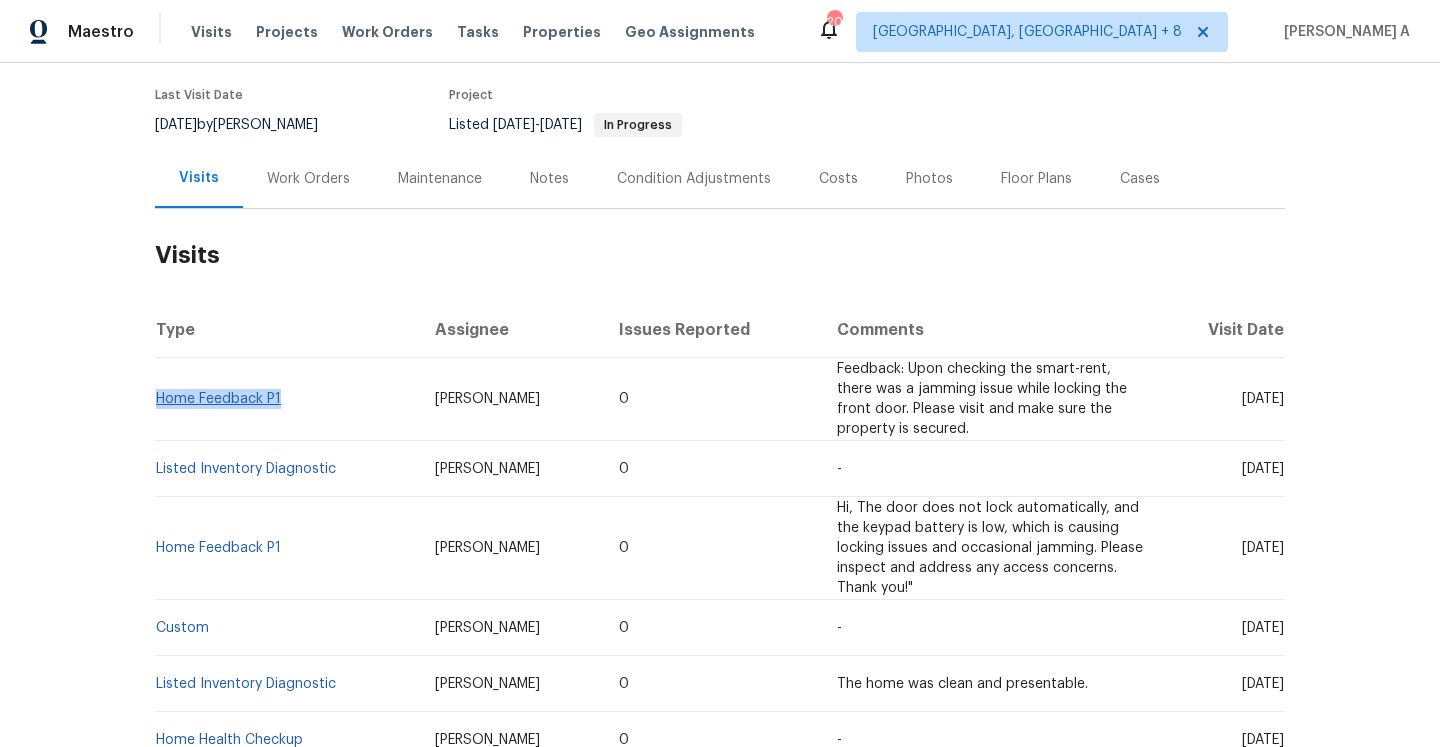drag, startPoint x: 288, startPoint y: 395, endPoint x: 158, endPoint y: 383, distance: 130.55267 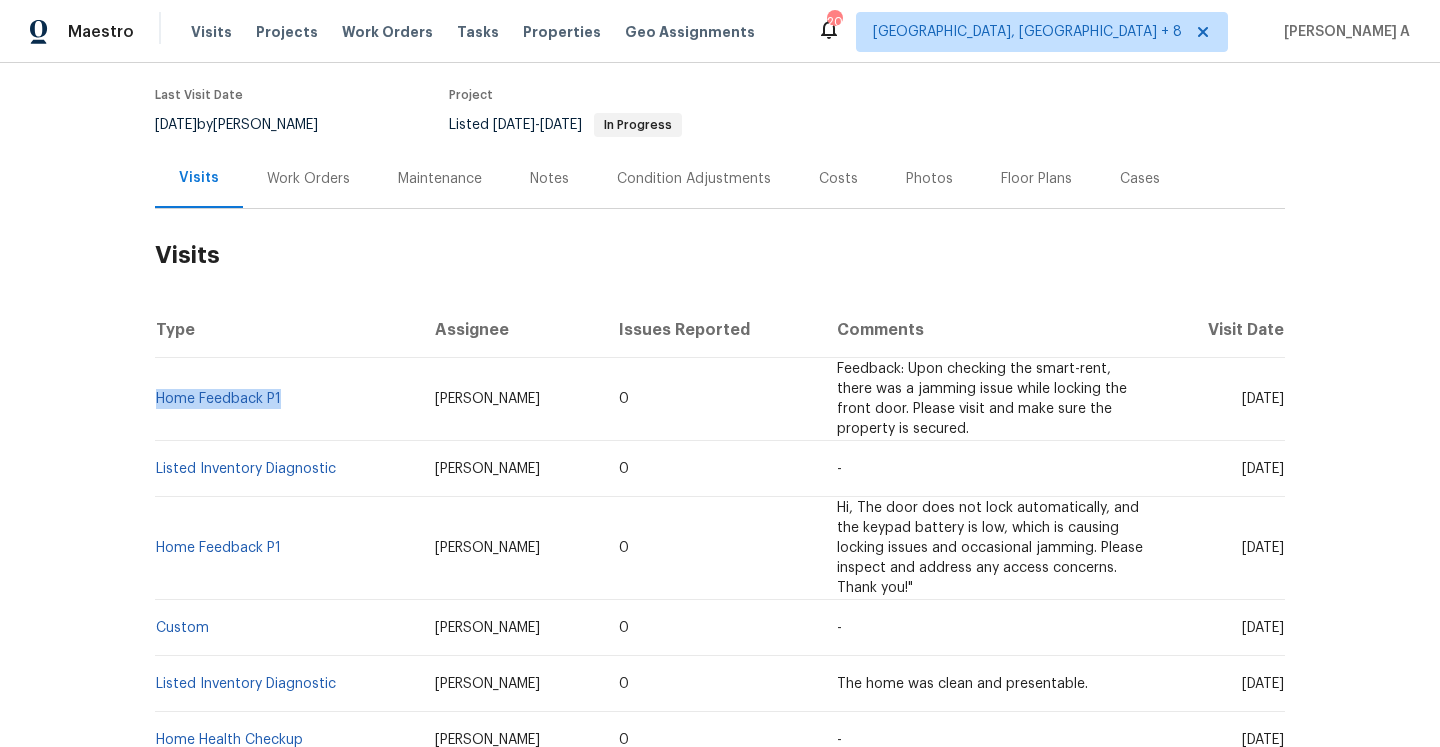 copy on "Home Feedback P1" 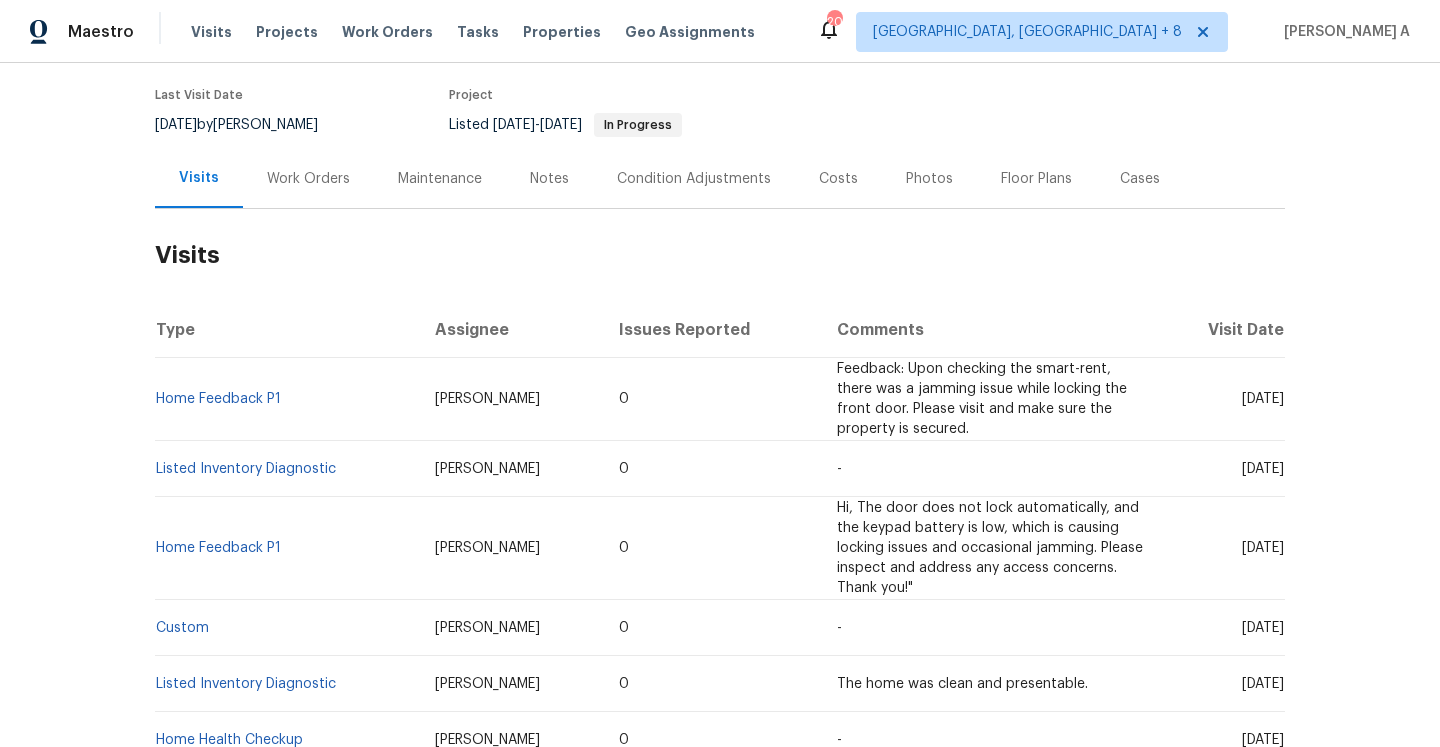 click on "Work Orders" at bounding box center (308, 178) 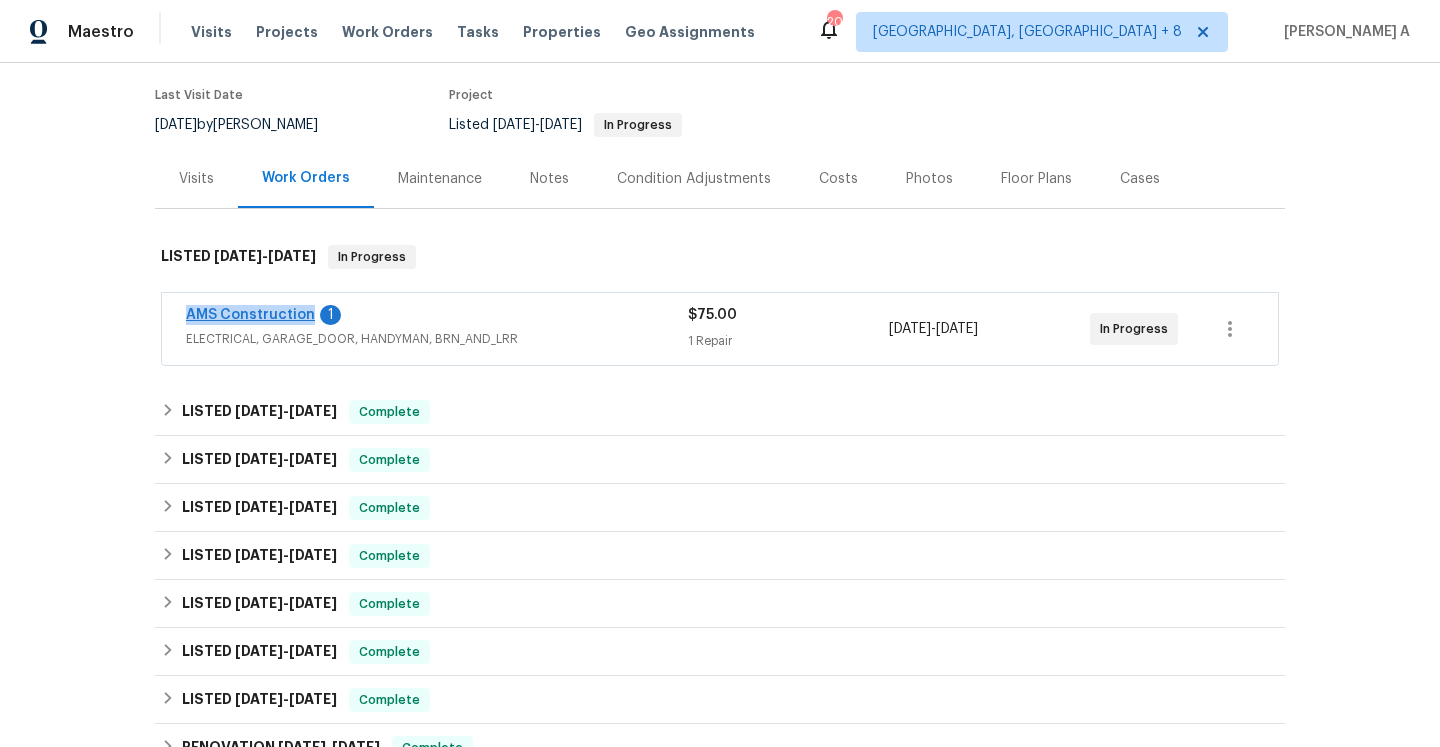 drag, startPoint x: 183, startPoint y: 311, endPoint x: 307, endPoint y: 313, distance: 124.01613 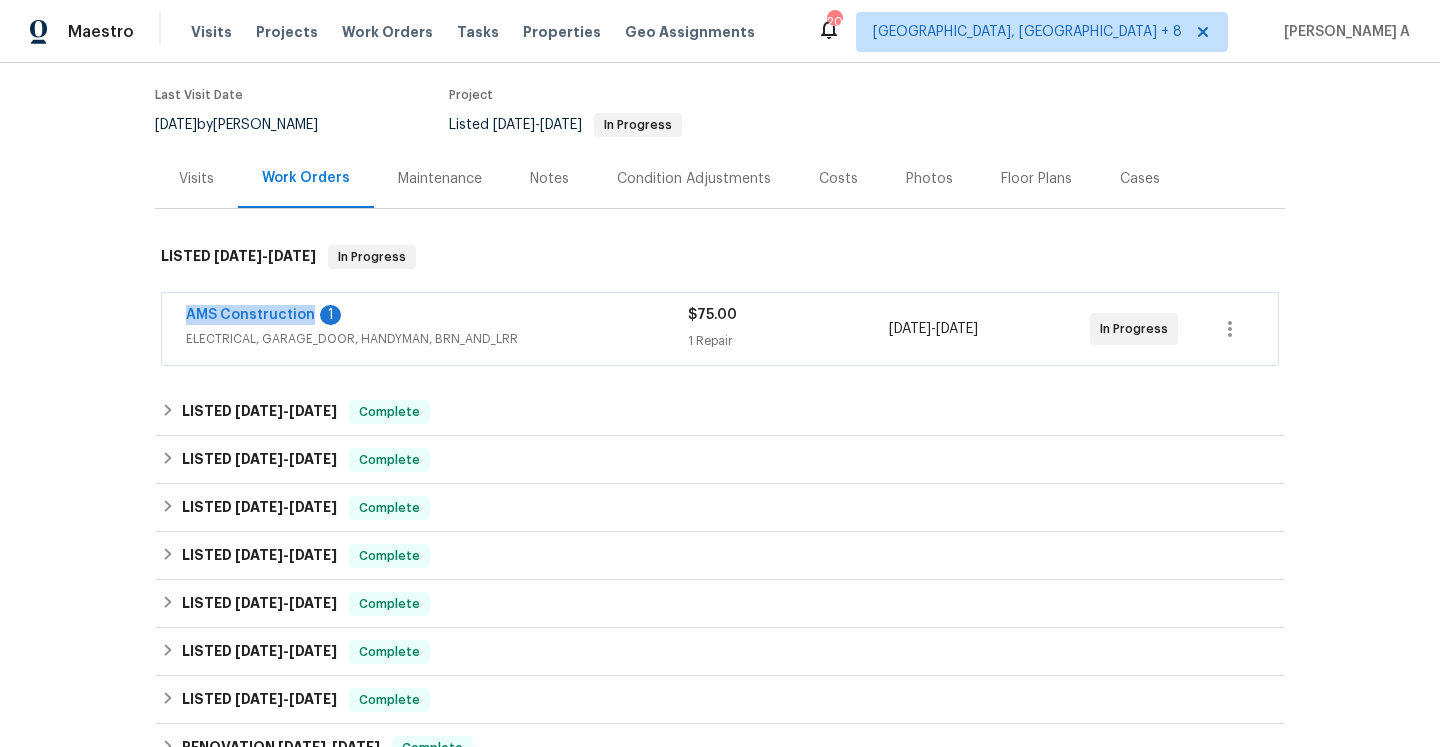 copy on "AMS Construction" 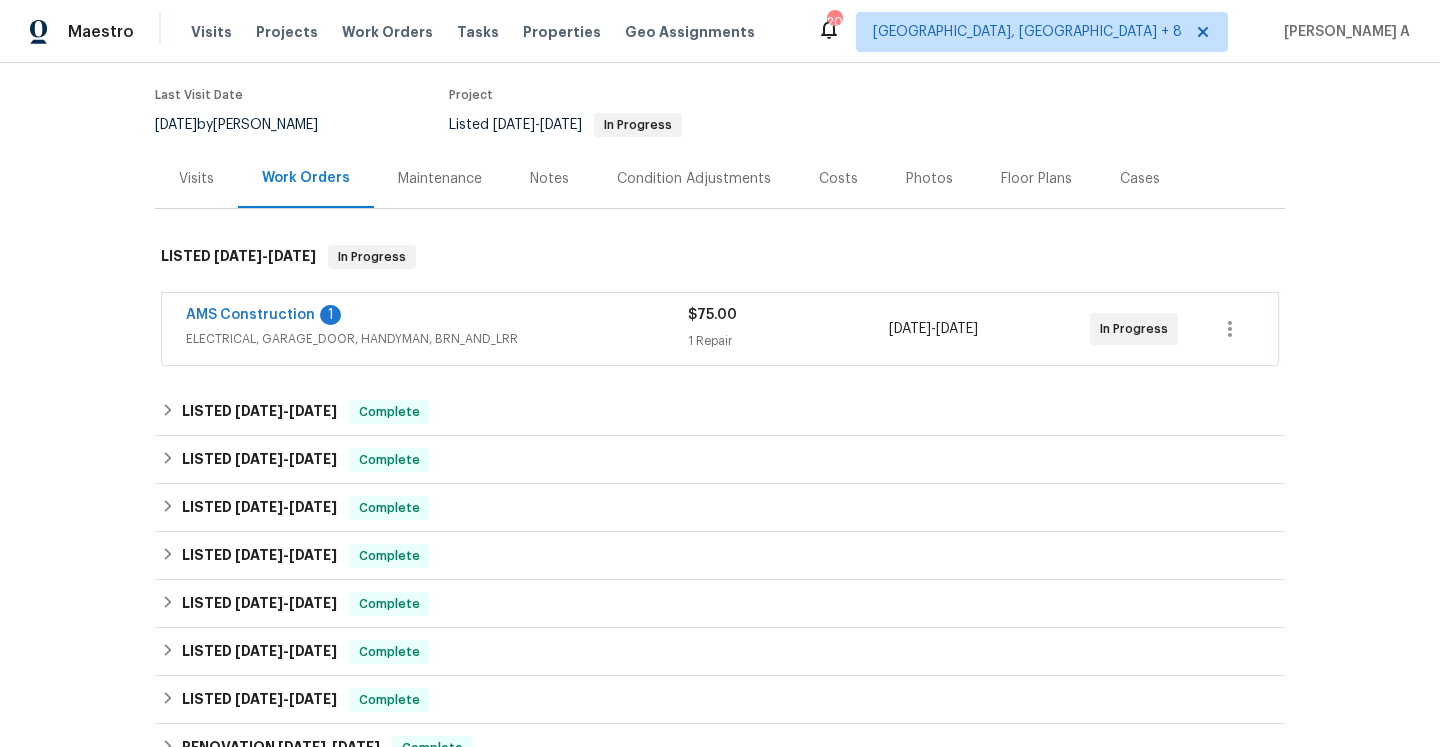 click on "AMS Construction 1" at bounding box center [437, 317] 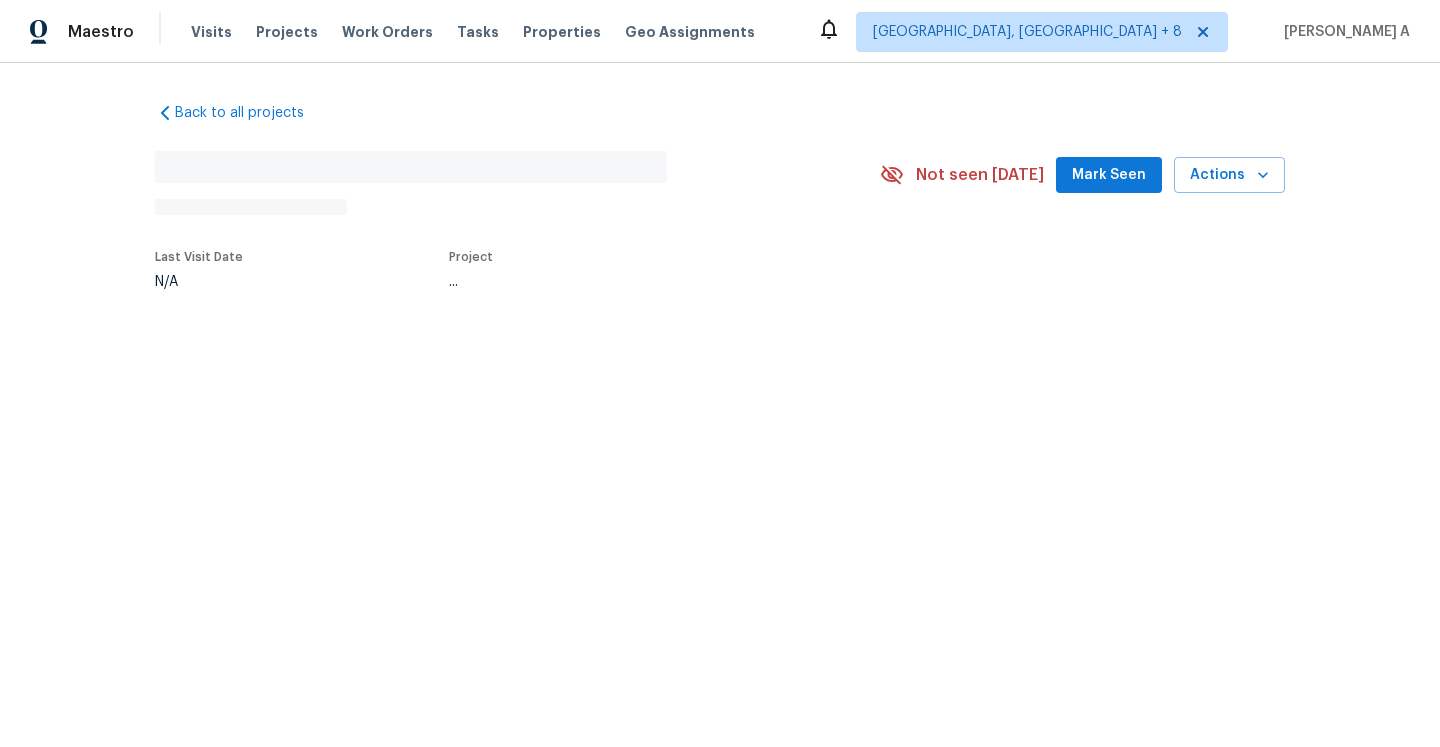 scroll, scrollTop: 0, scrollLeft: 0, axis: both 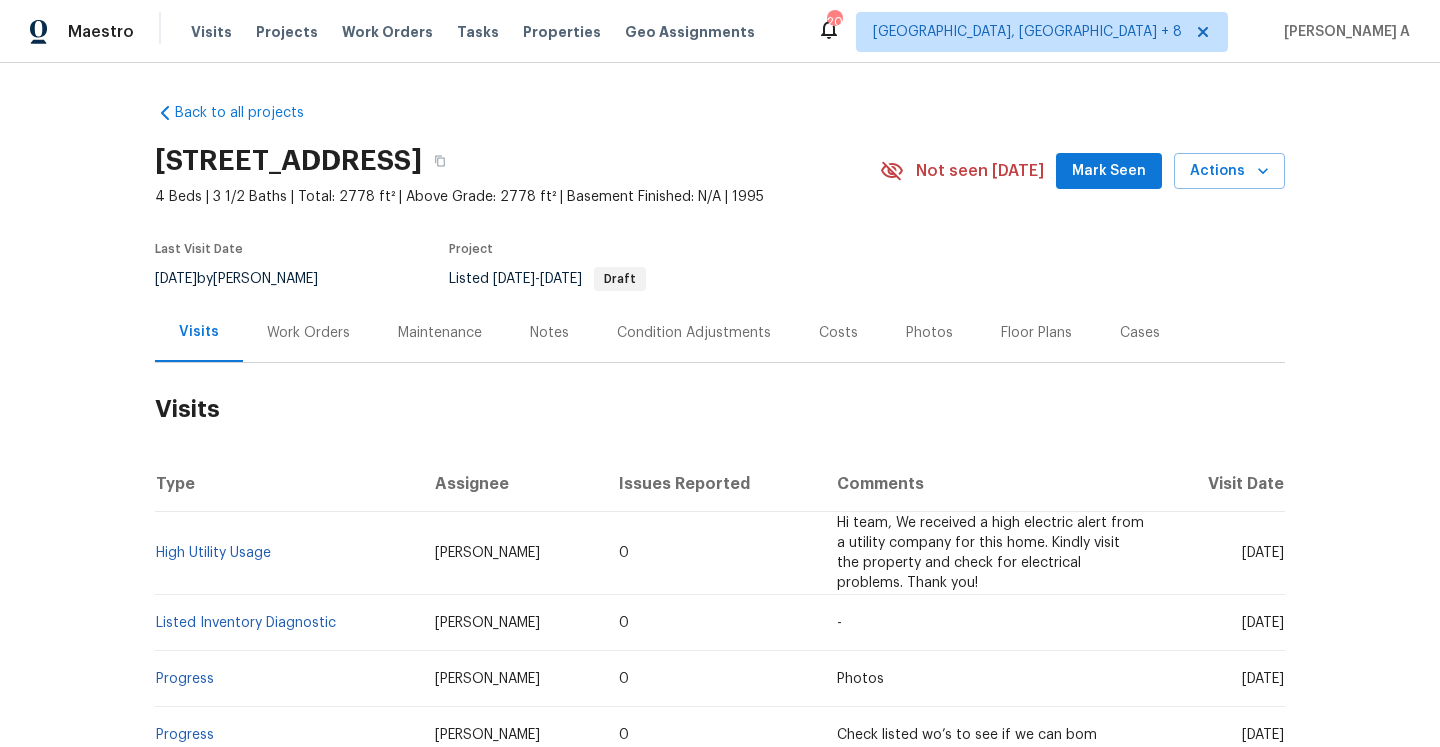 click on "Work Orders" at bounding box center (308, 333) 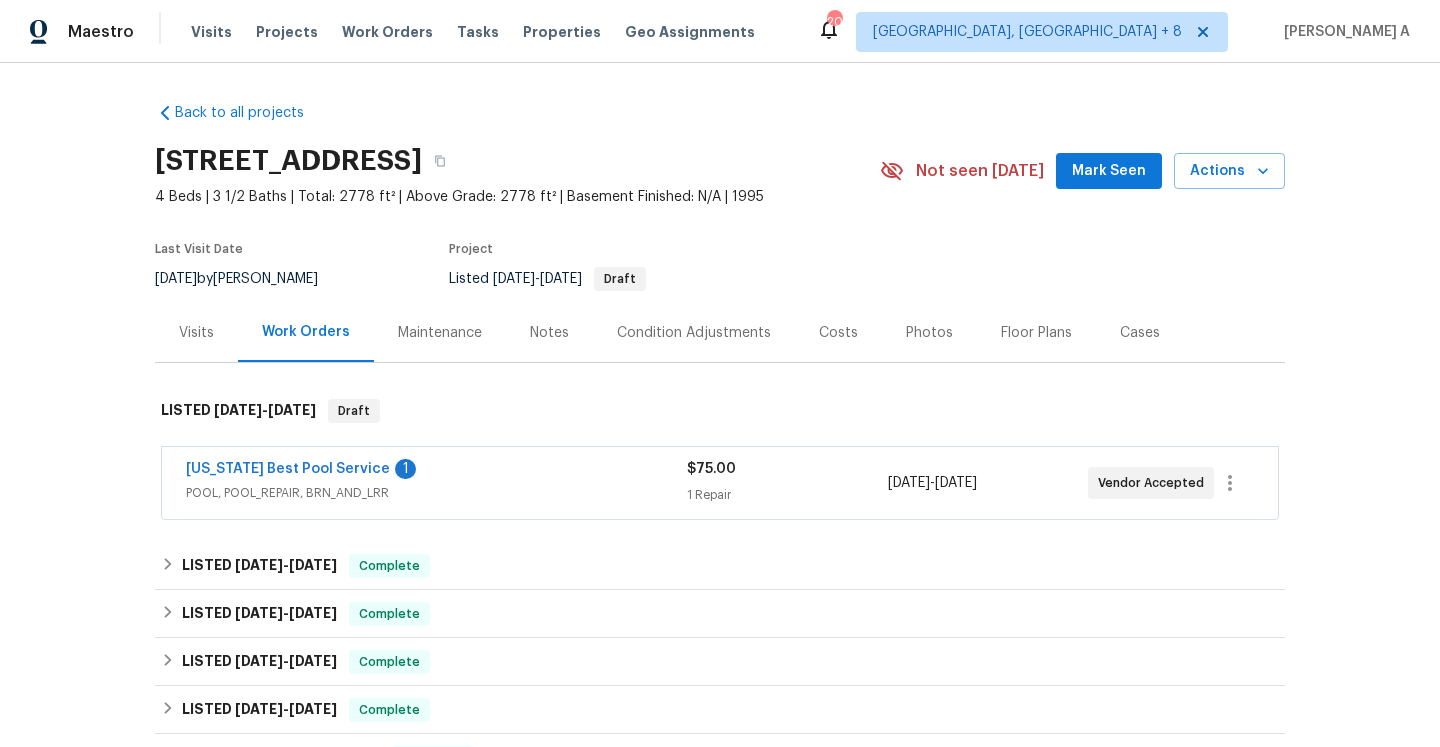 click on "Texas Best Pool Service 1 POOL, POOL_REPAIR, BRN_AND_LRR $75.00 1 Repair 7/10/2025  -  7/14/2025 Vendor Accepted" at bounding box center [720, 483] 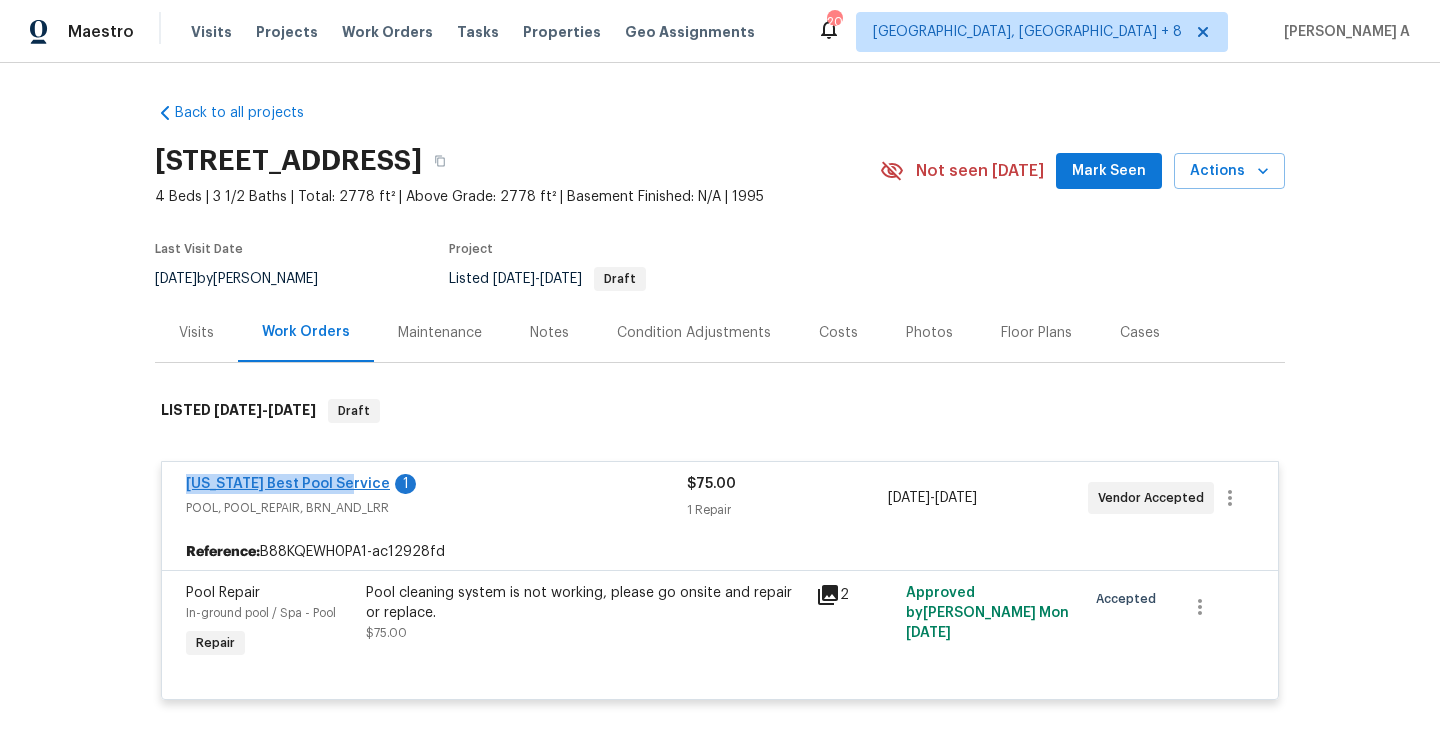 drag, startPoint x: 179, startPoint y: 483, endPoint x: 341, endPoint y: 479, distance: 162.04938 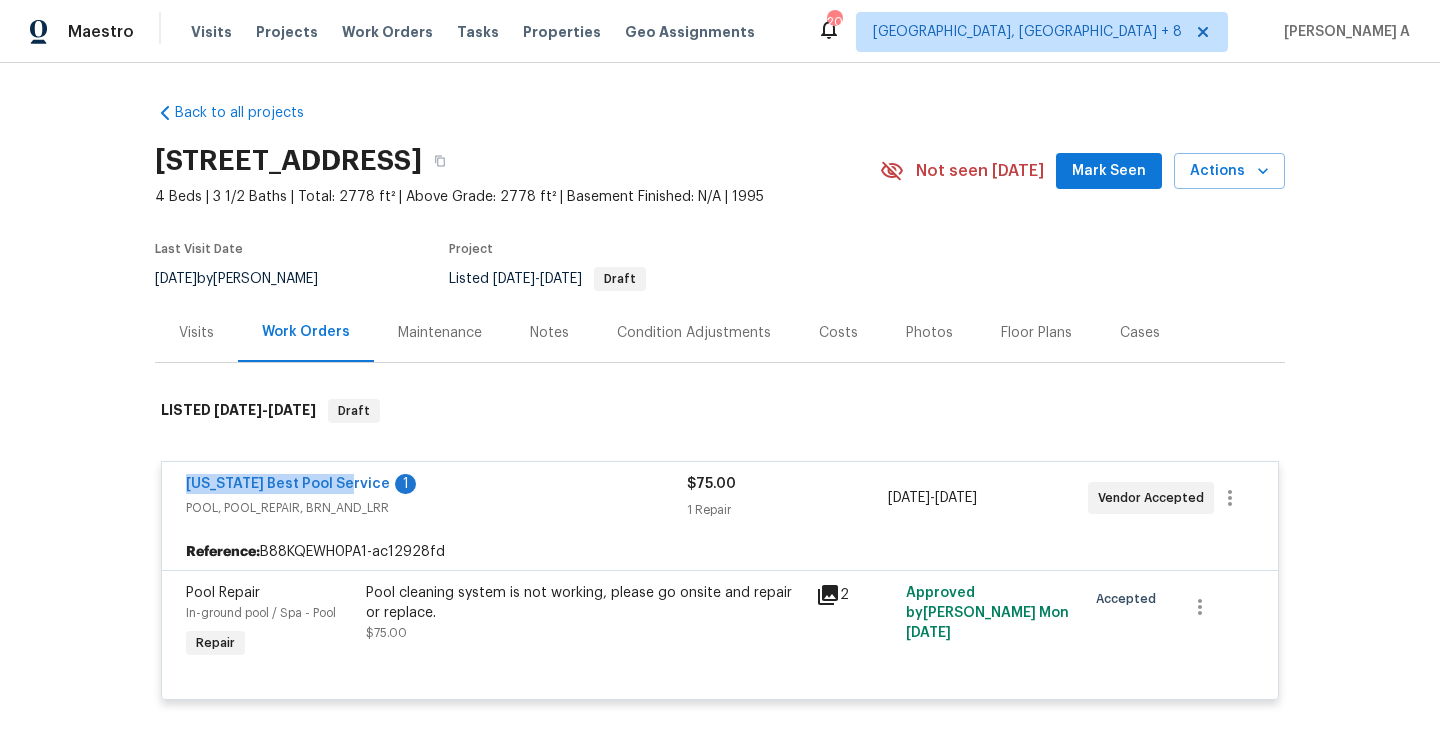 copy on "Texas Best Pool Service" 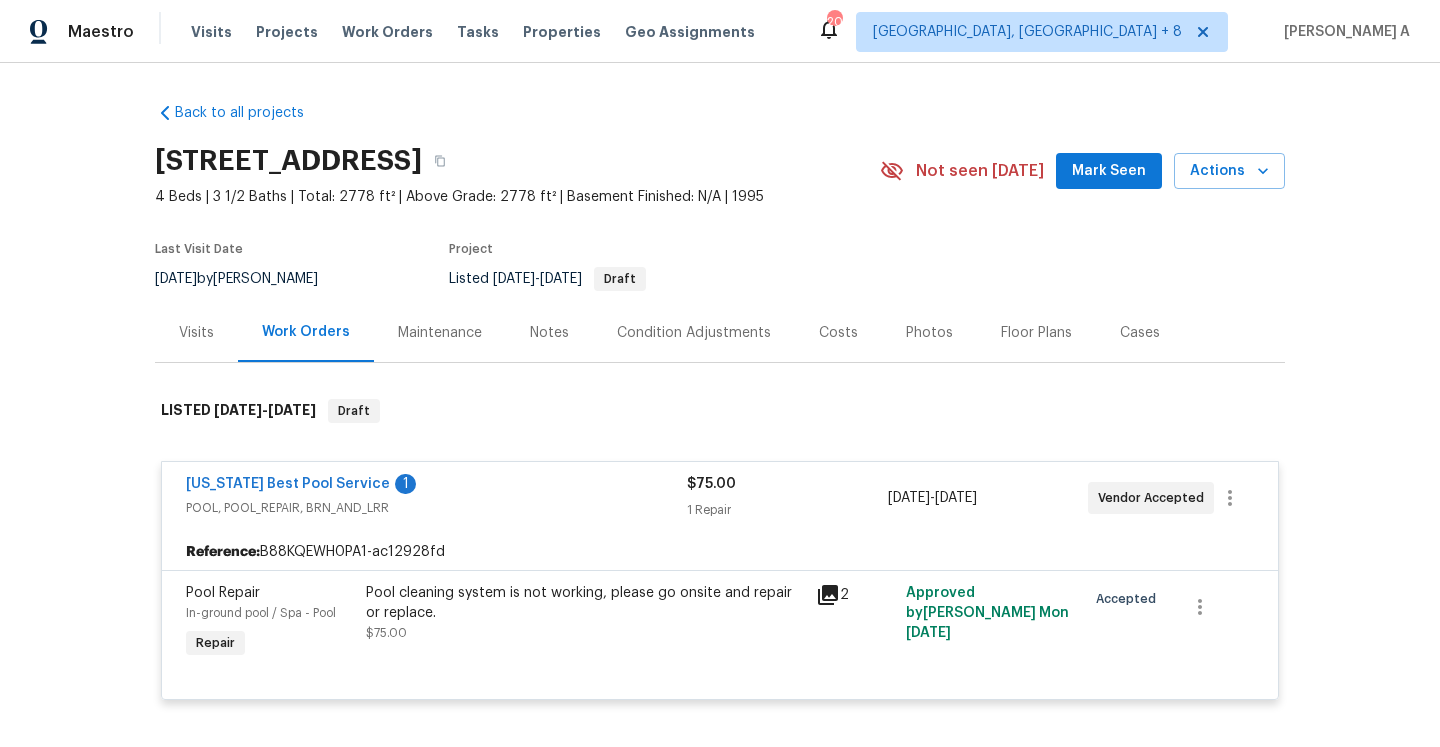 click on "Visits" at bounding box center (196, 333) 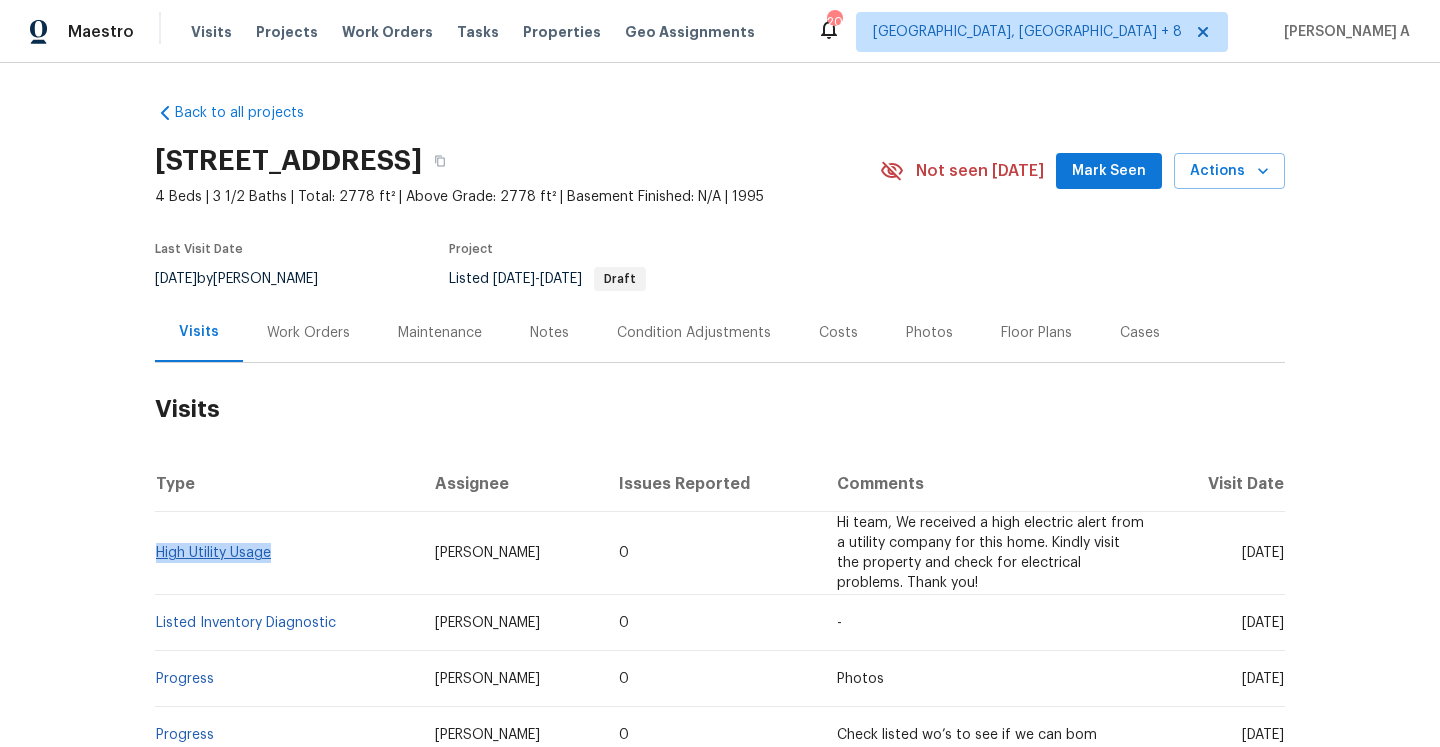 drag, startPoint x: 284, startPoint y: 553, endPoint x: 158, endPoint y: 556, distance: 126.035706 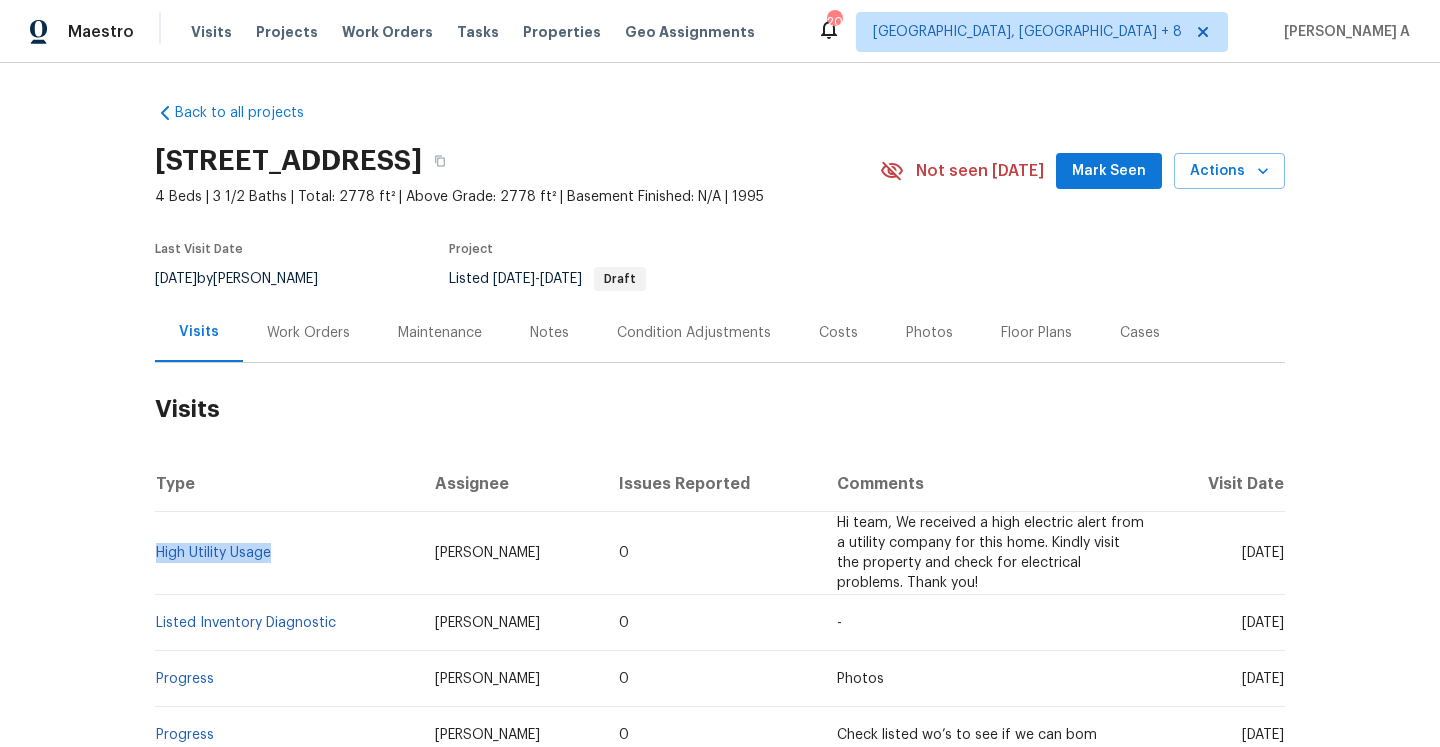 copy on "High Utility Usage" 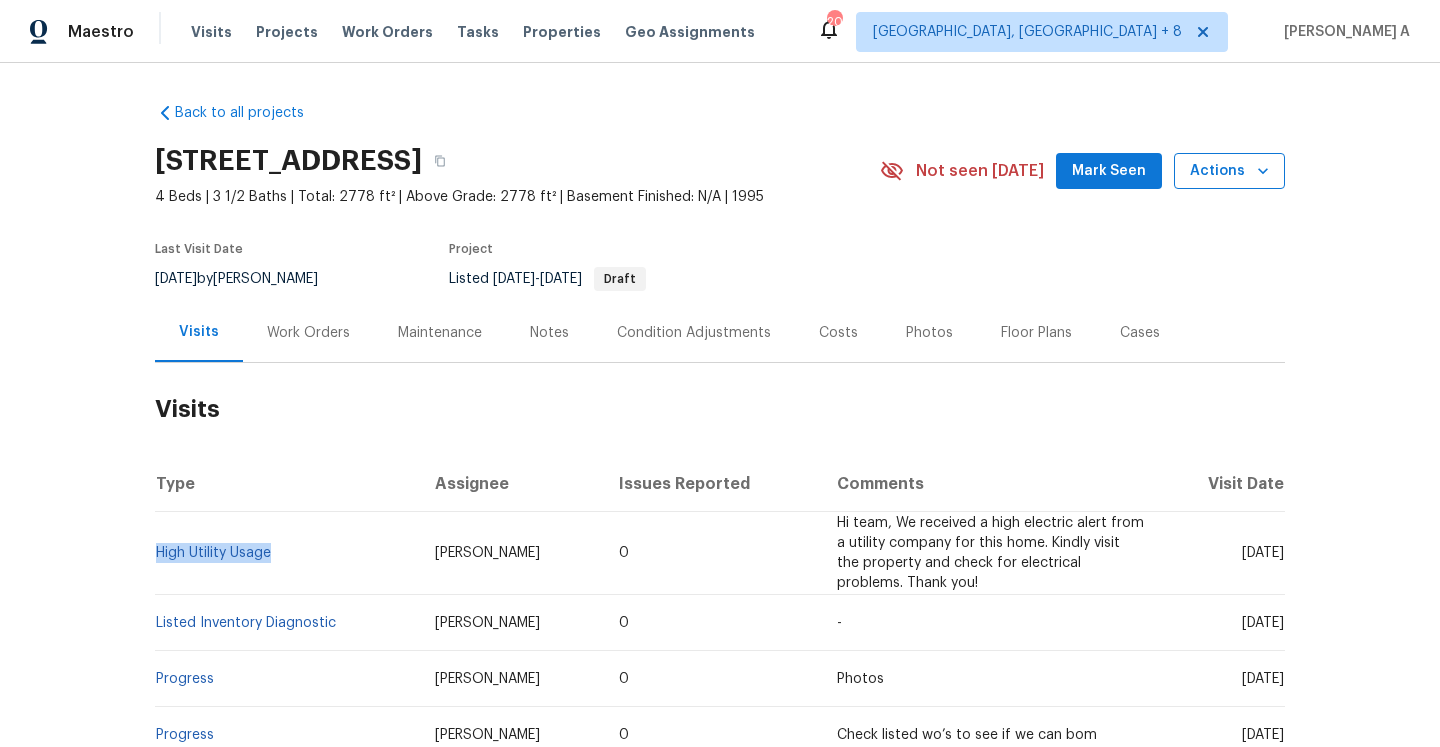 click on "Actions" at bounding box center (1229, 171) 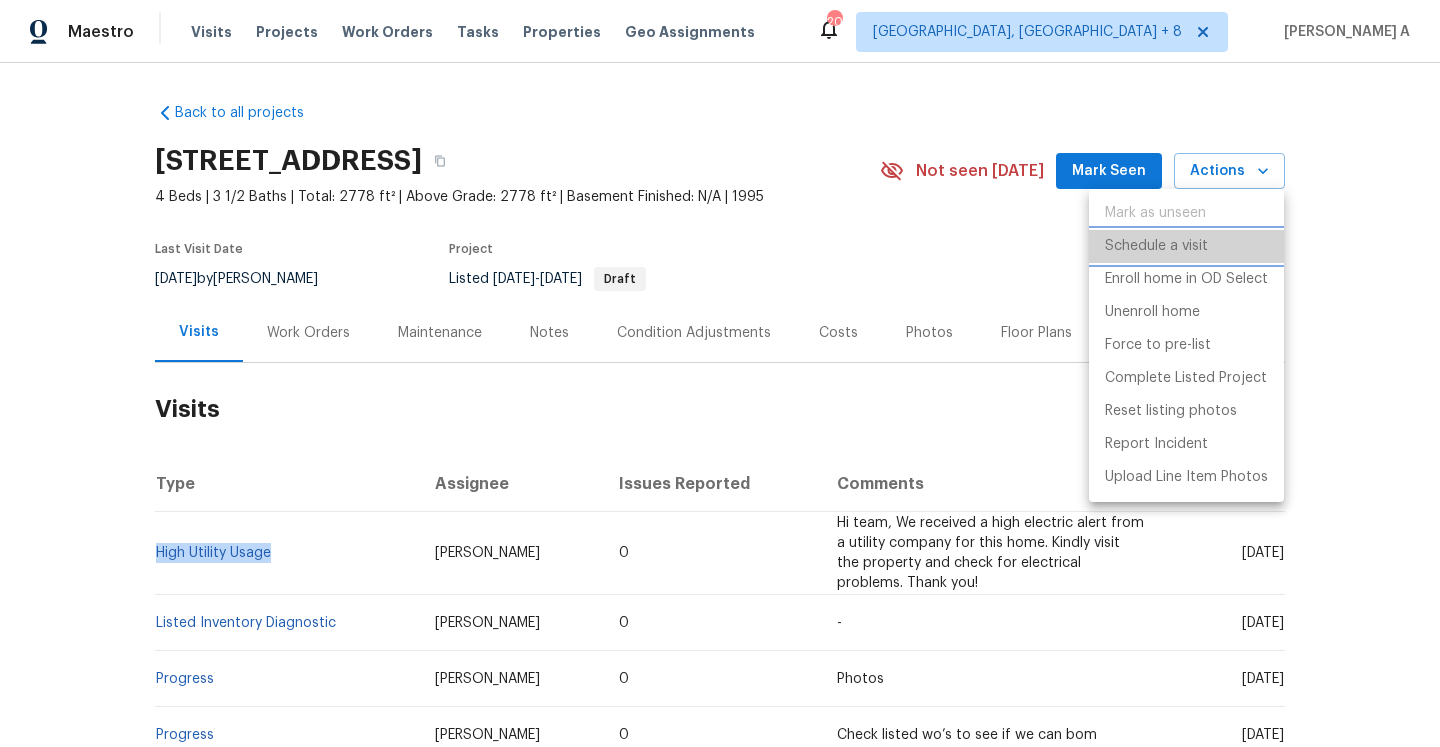 click on "Schedule a visit" at bounding box center [1186, 246] 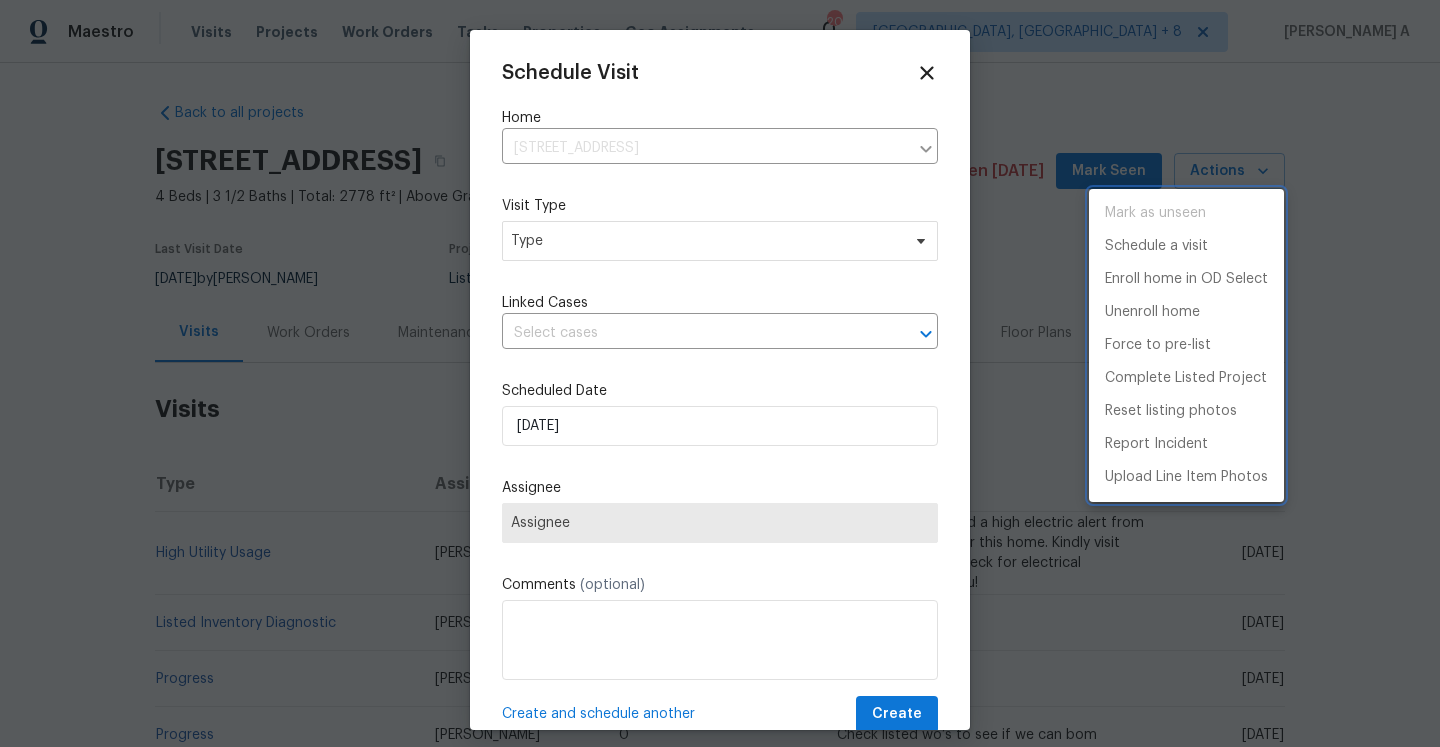 click at bounding box center (720, 373) 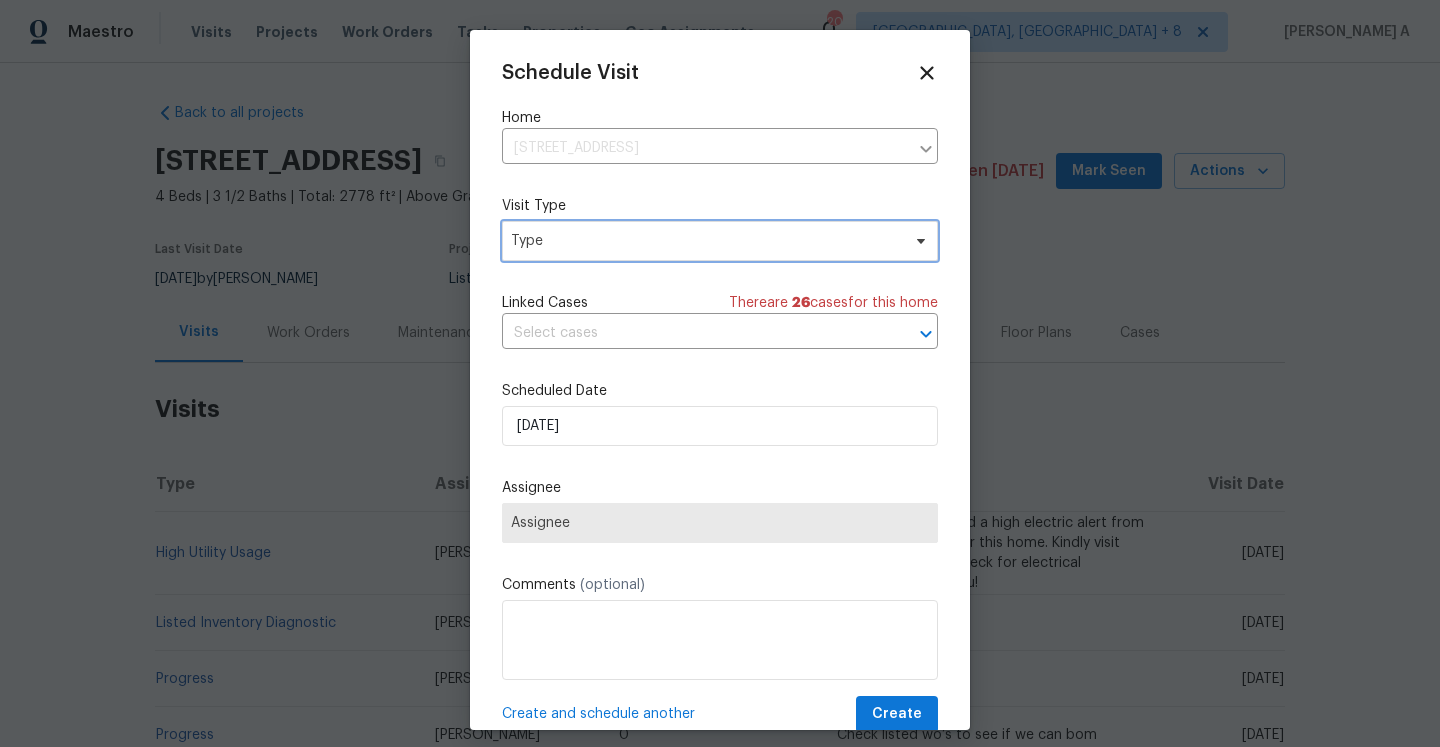 click on "Type" at bounding box center (705, 241) 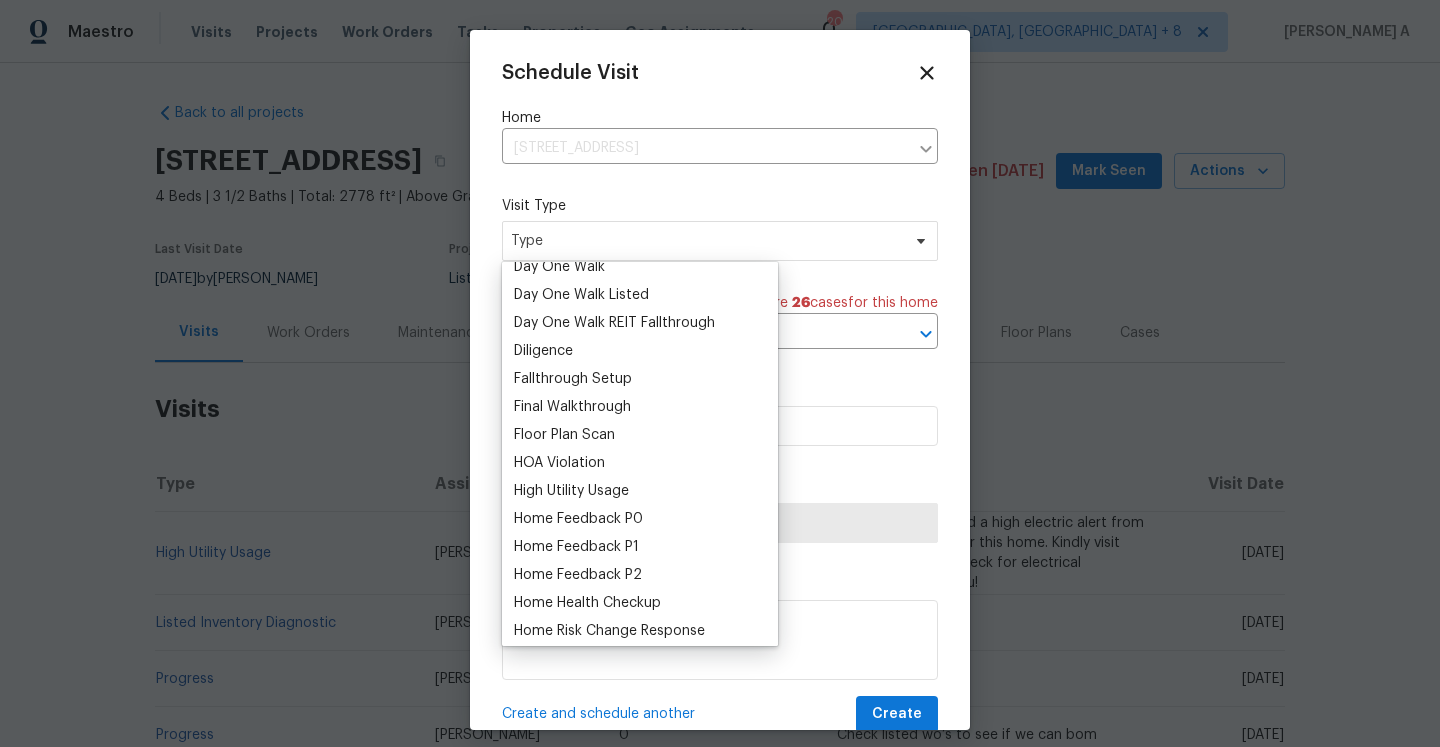 scroll, scrollTop: 410, scrollLeft: 0, axis: vertical 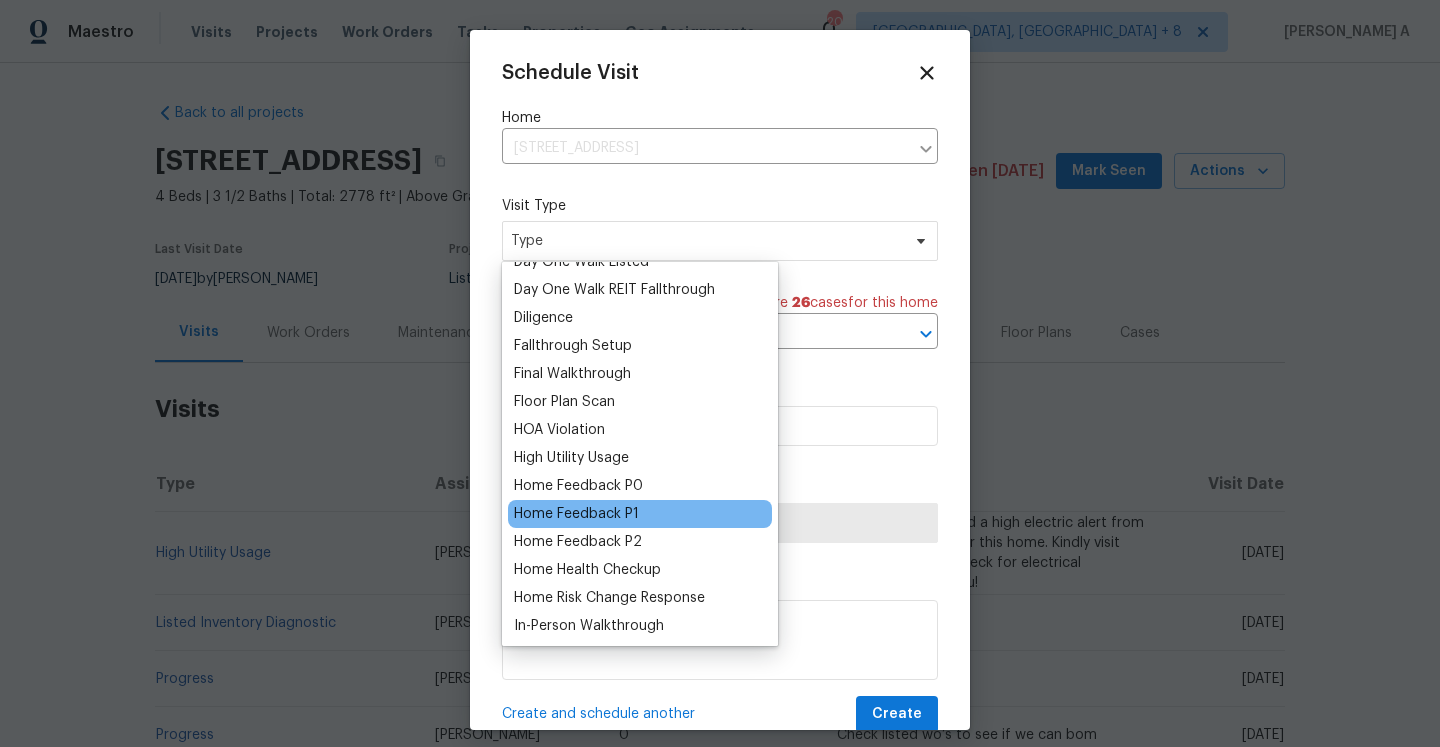 click on "Home Feedback P1" at bounding box center (576, 514) 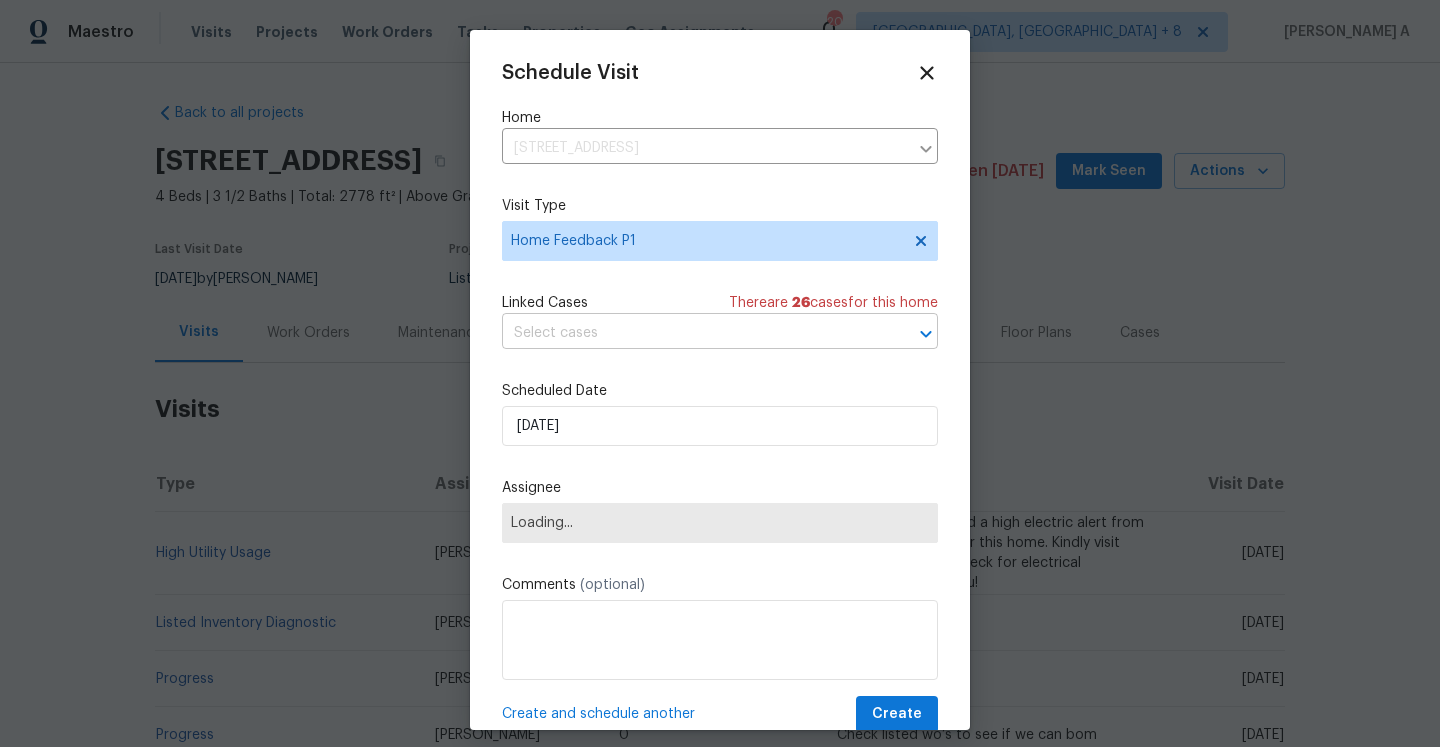 click at bounding box center (692, 333) 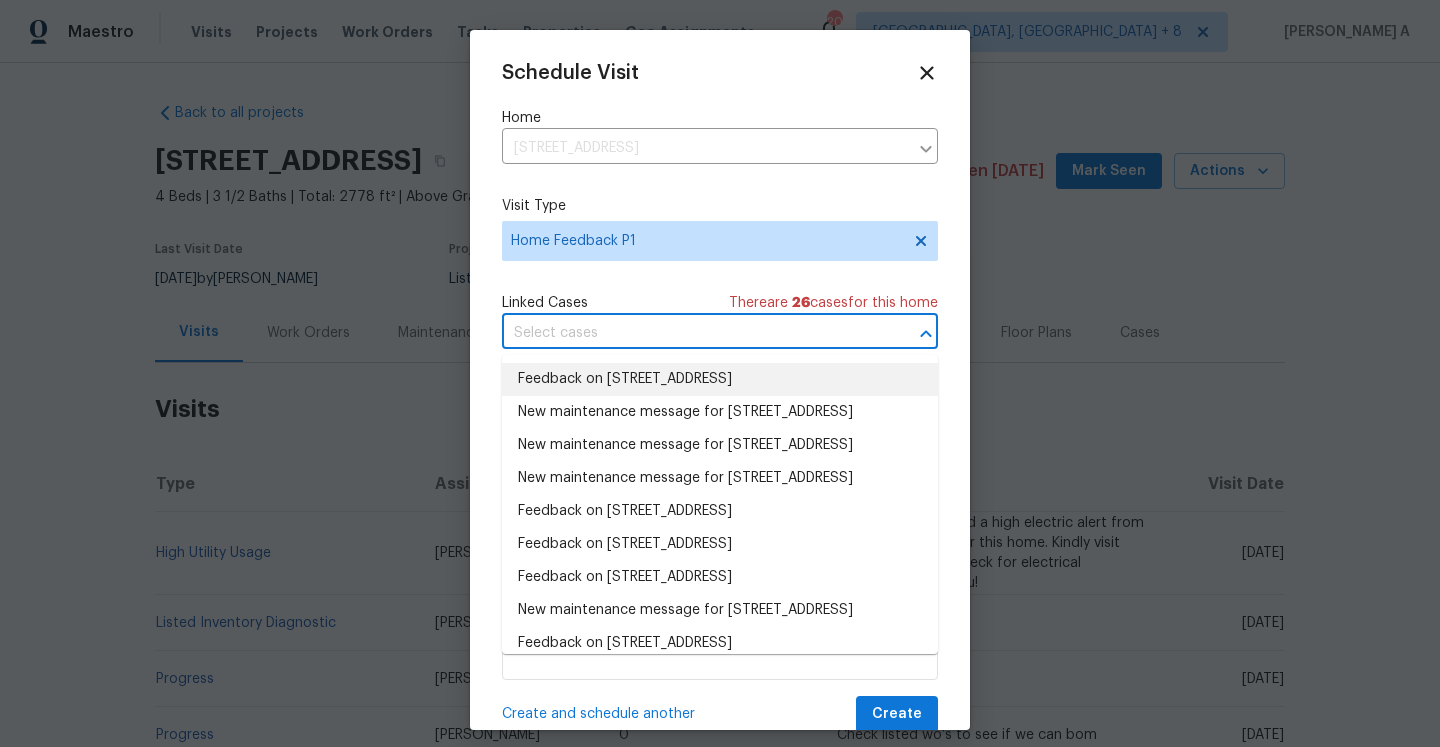 click on "Feedback on 6029 Bellaire Dr, Benbrook, TX 76132" at bounding box center (720, 379) 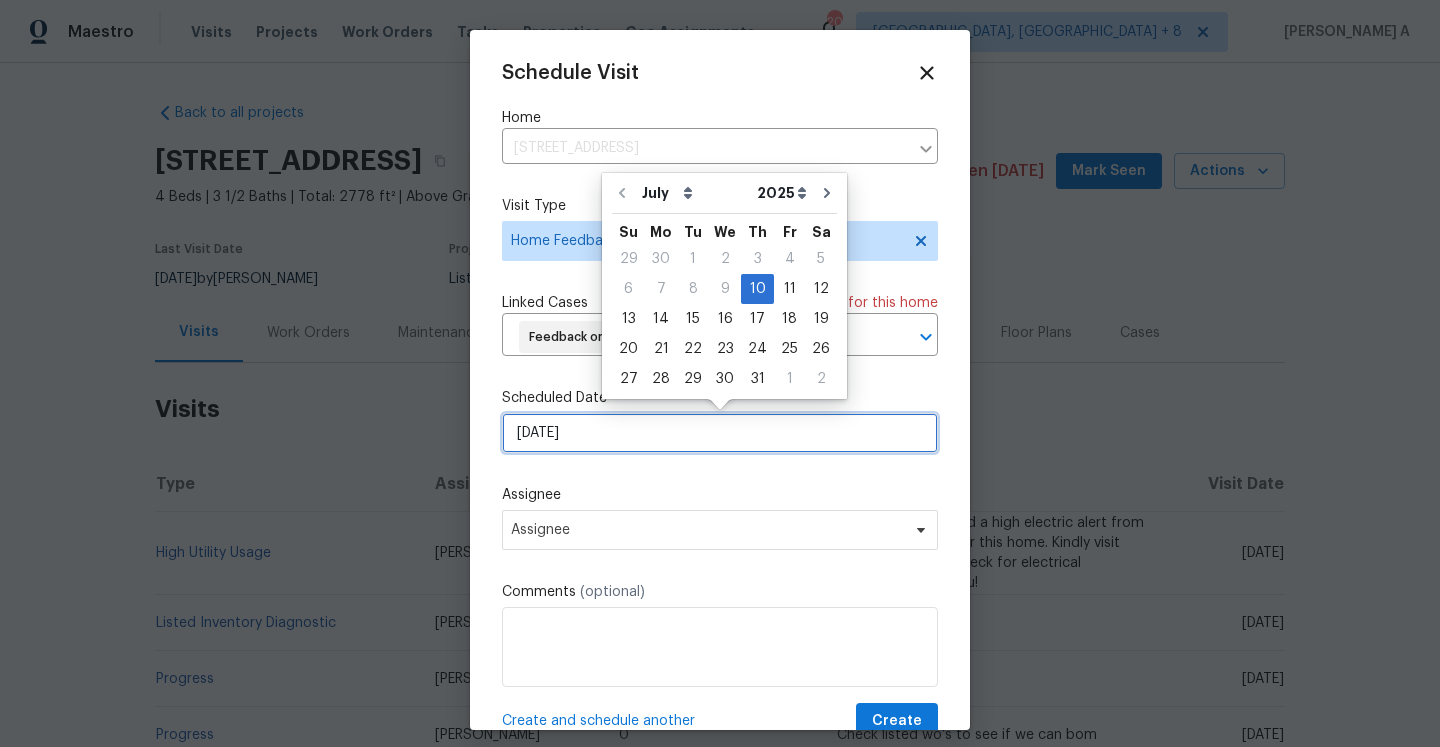 click on "[DATE]" at bounding box center (720, 433) 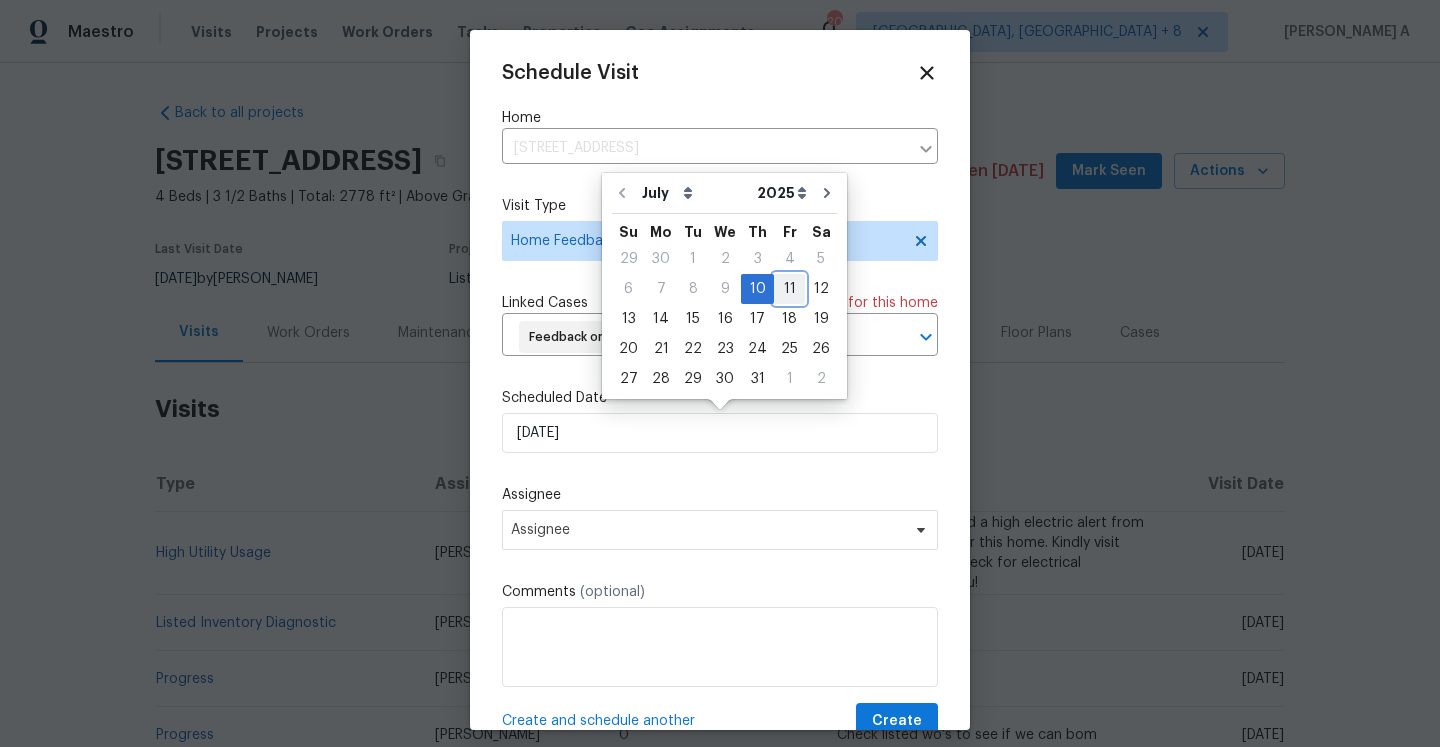 click on "11" at bounding box center (789, 289) 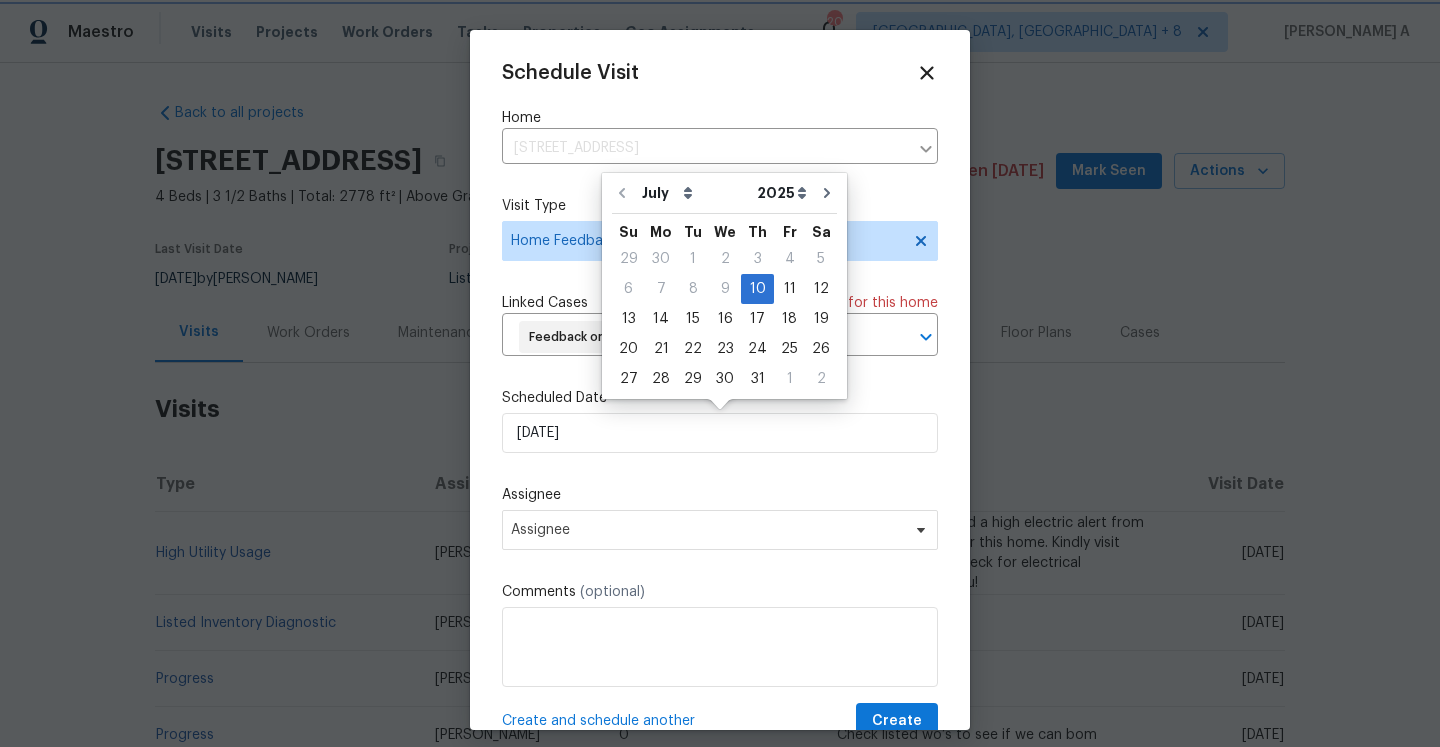 type on "[DATE]" 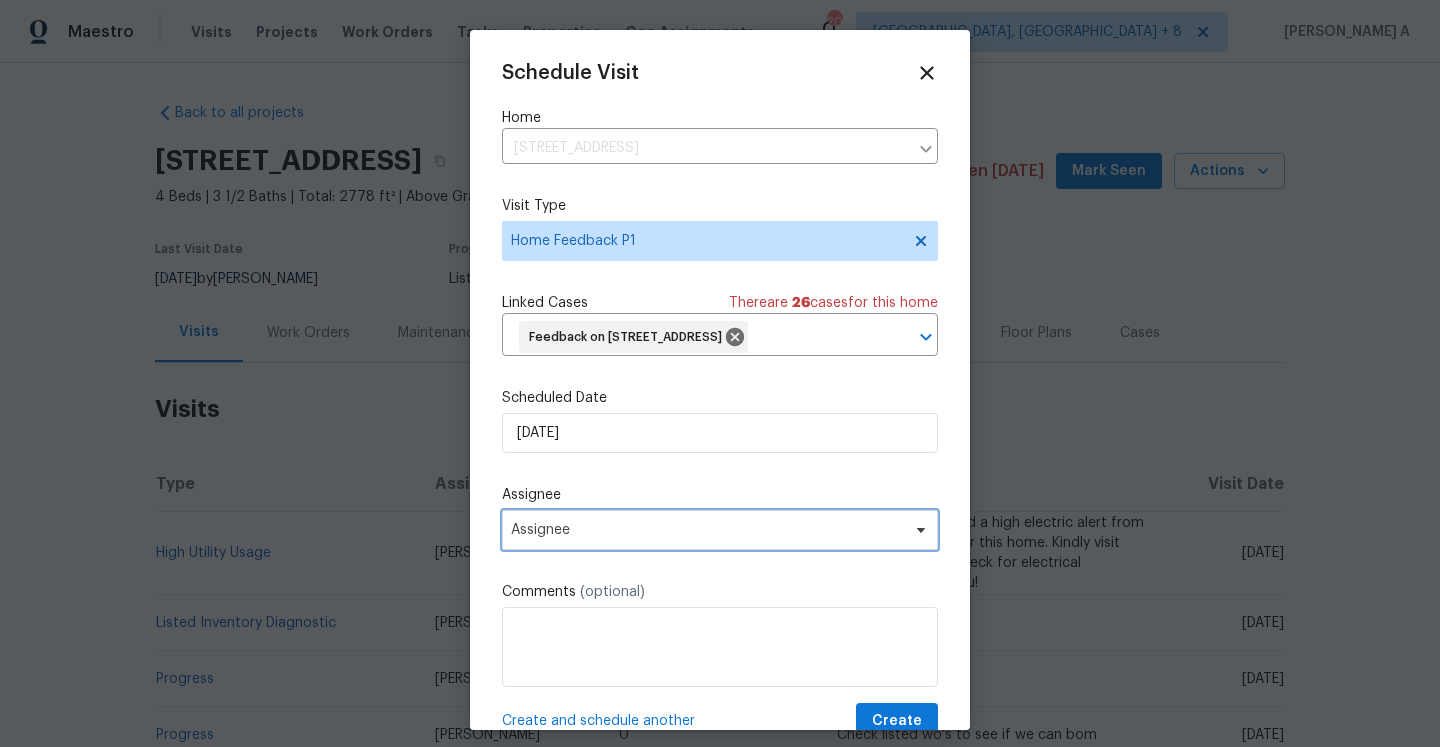 click on "Assignee" at bounding box center (720, 530) 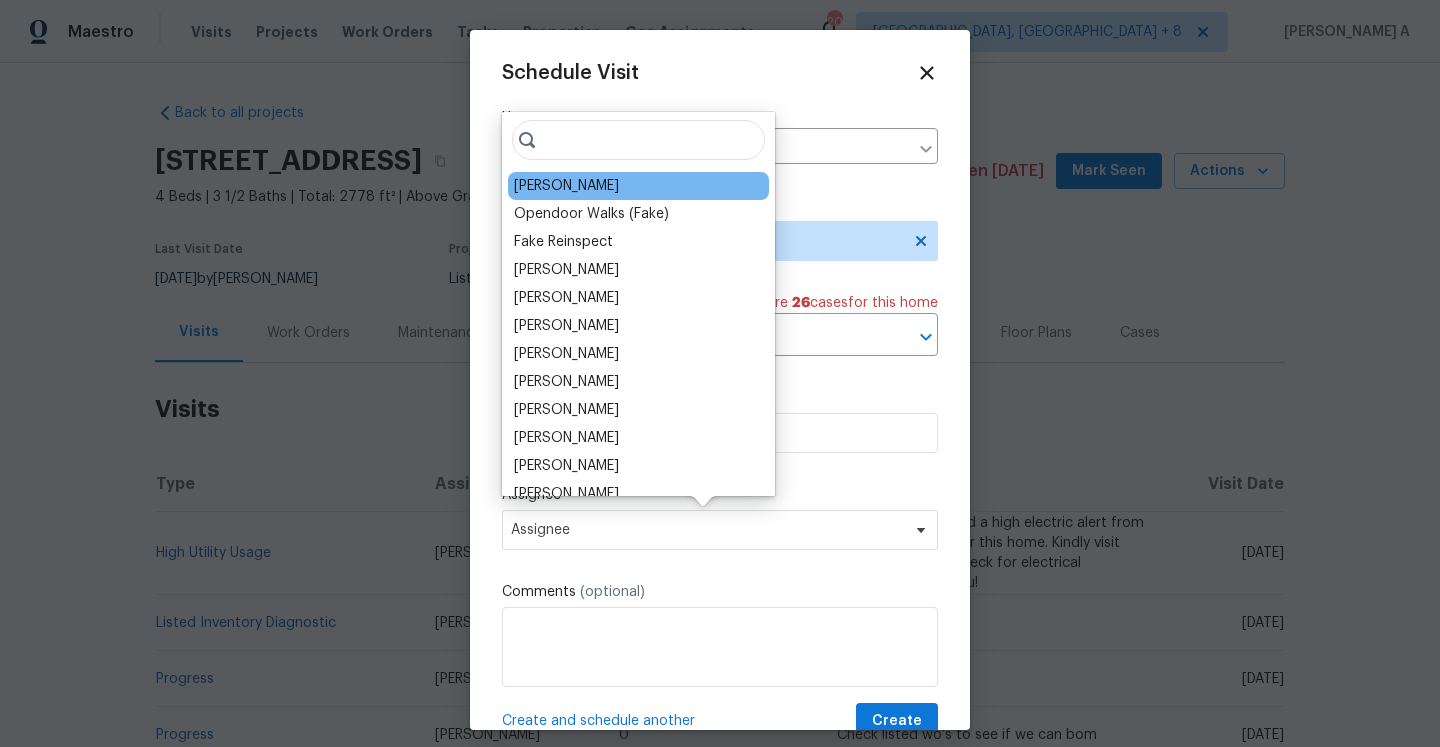 click on "[PERSON_NAME]" at bounding box center (566, 186) 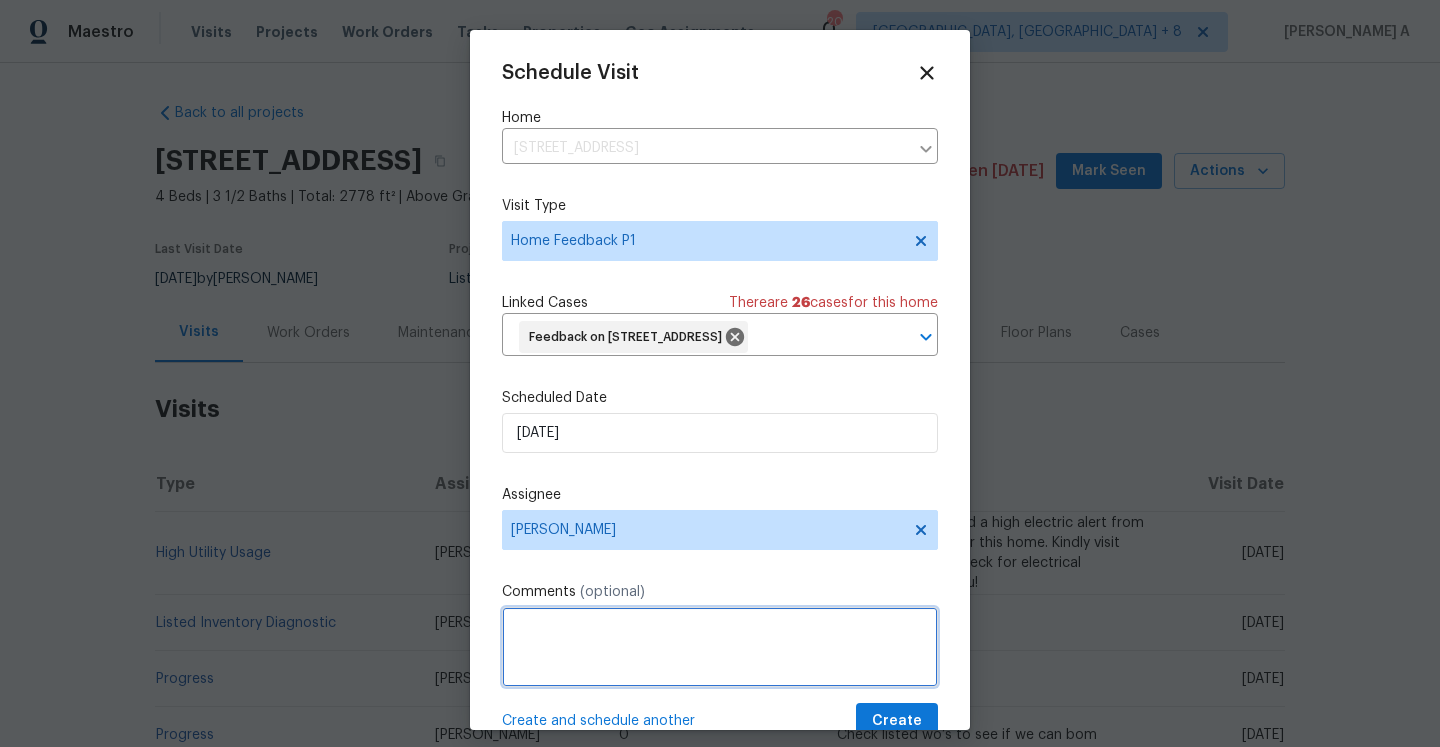 click at bounding box center [720, 647] 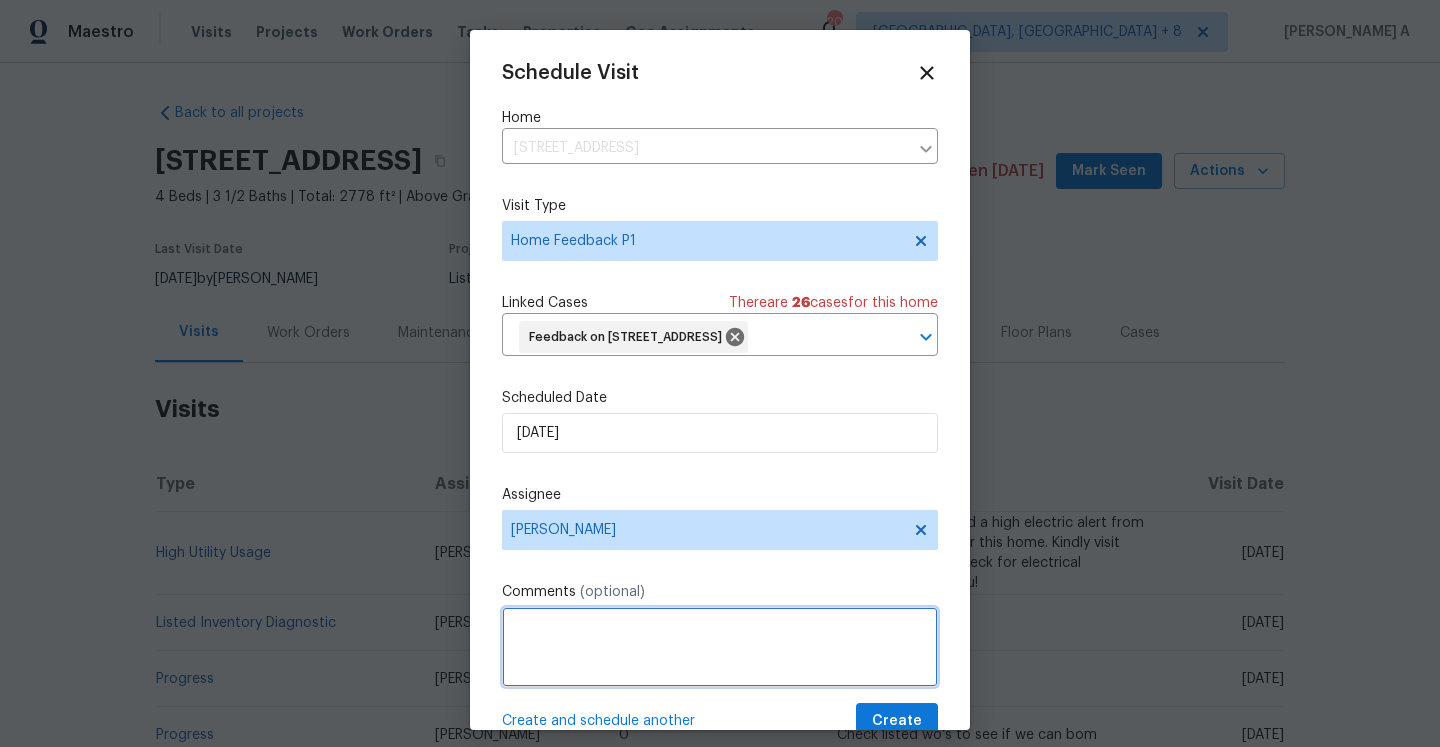 paste on "buyer called in to get access and i verified all the information, everything was good but the door was not unlocking and also i was not able to pull up the static or rotating code neither" 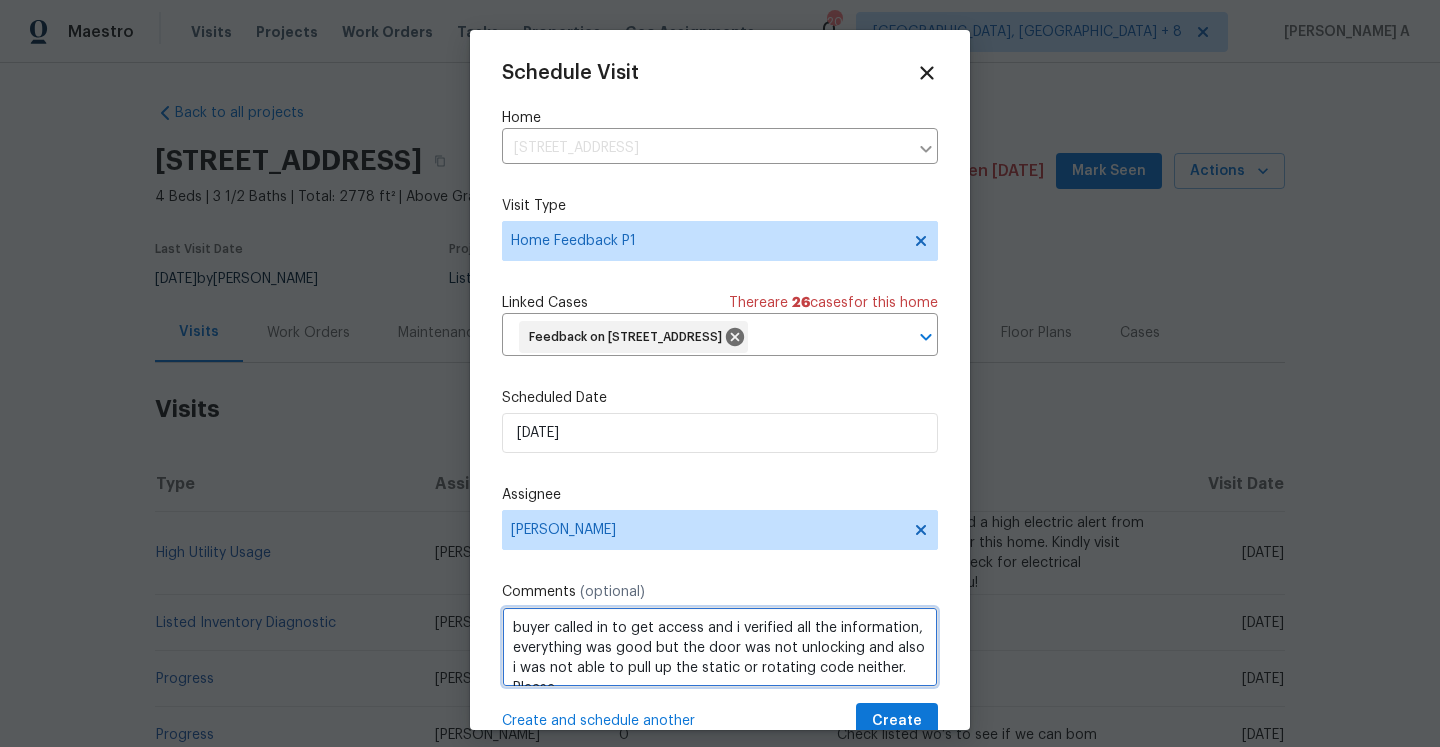 scroll, scrollTop: 9, scrollLeft: 0, axis: vertical 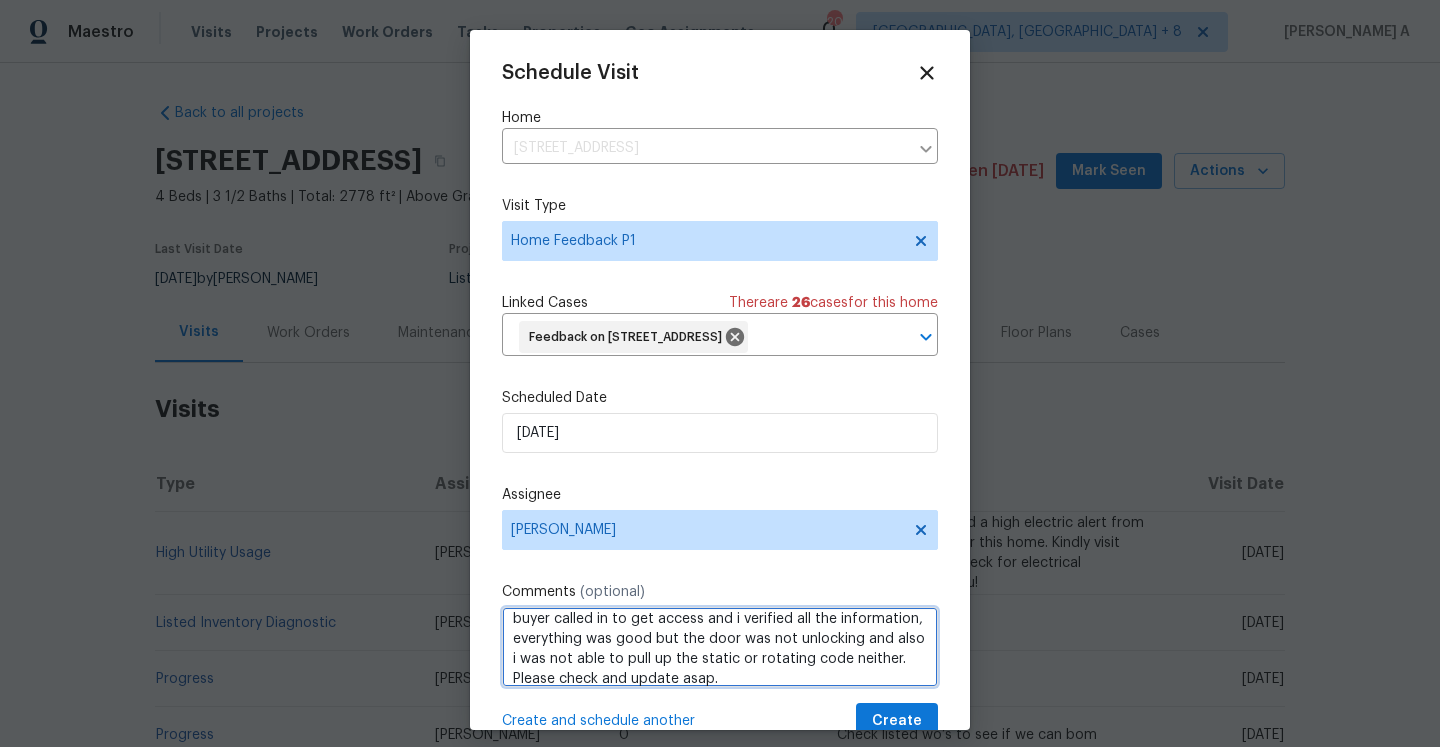 type on "buyer called in to get access and i verified all the information, everything was good but the door was not unlocking and also i was not able to pull up the static or rotating code neither. Please check and update asap." 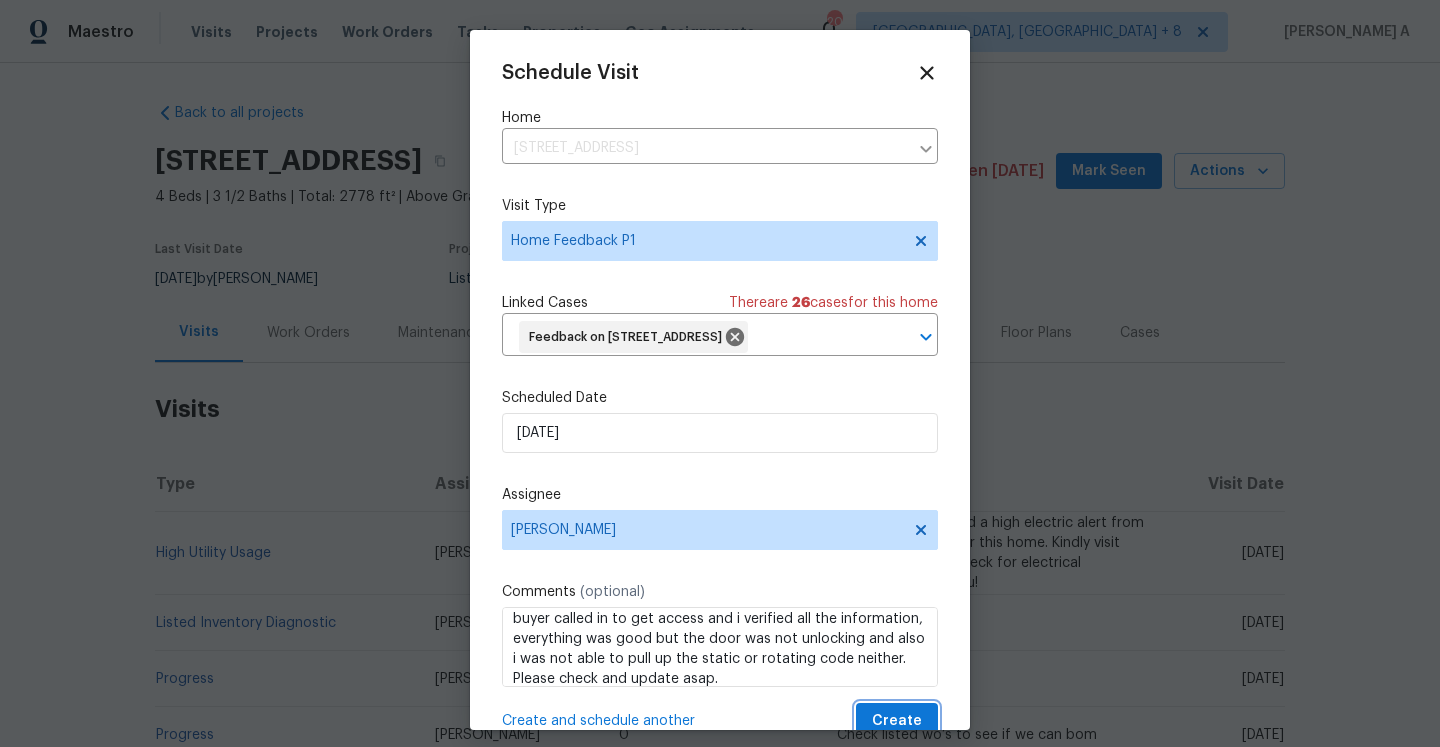 click on "Create" at bounding box center (897, 721) 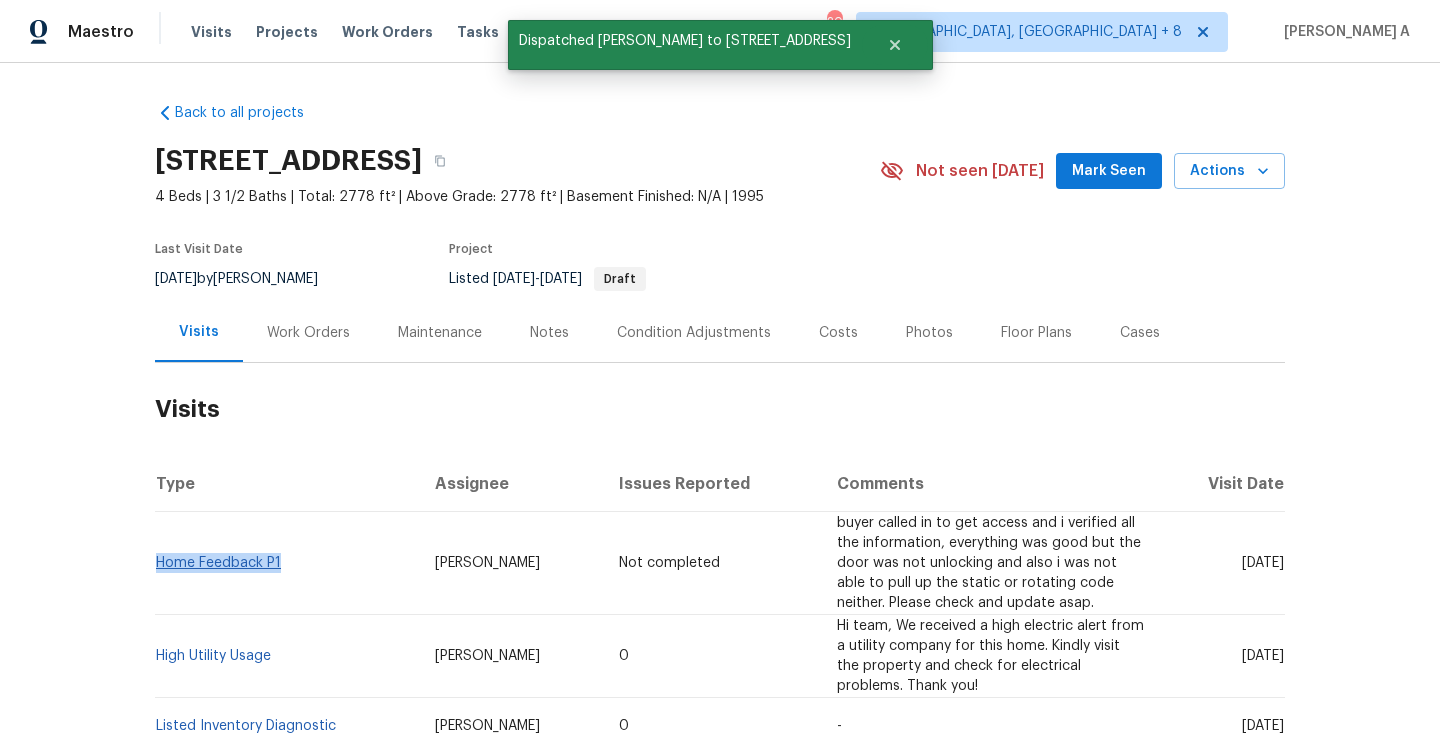 drag, startPoint x: 283, startPoint y: 563, endPoint x: 159, endPoint y: 561, distance: 124.01613 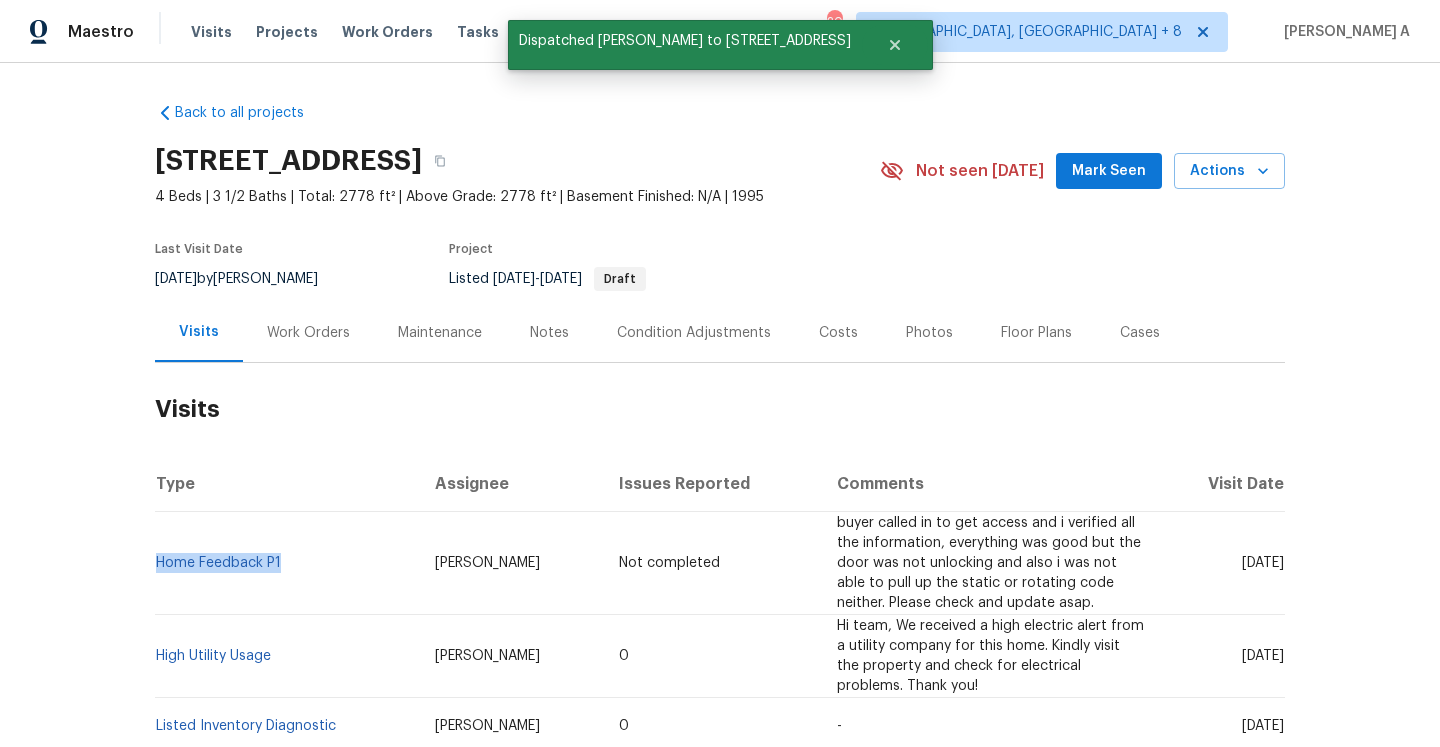 copy on "Home Feedback P1" 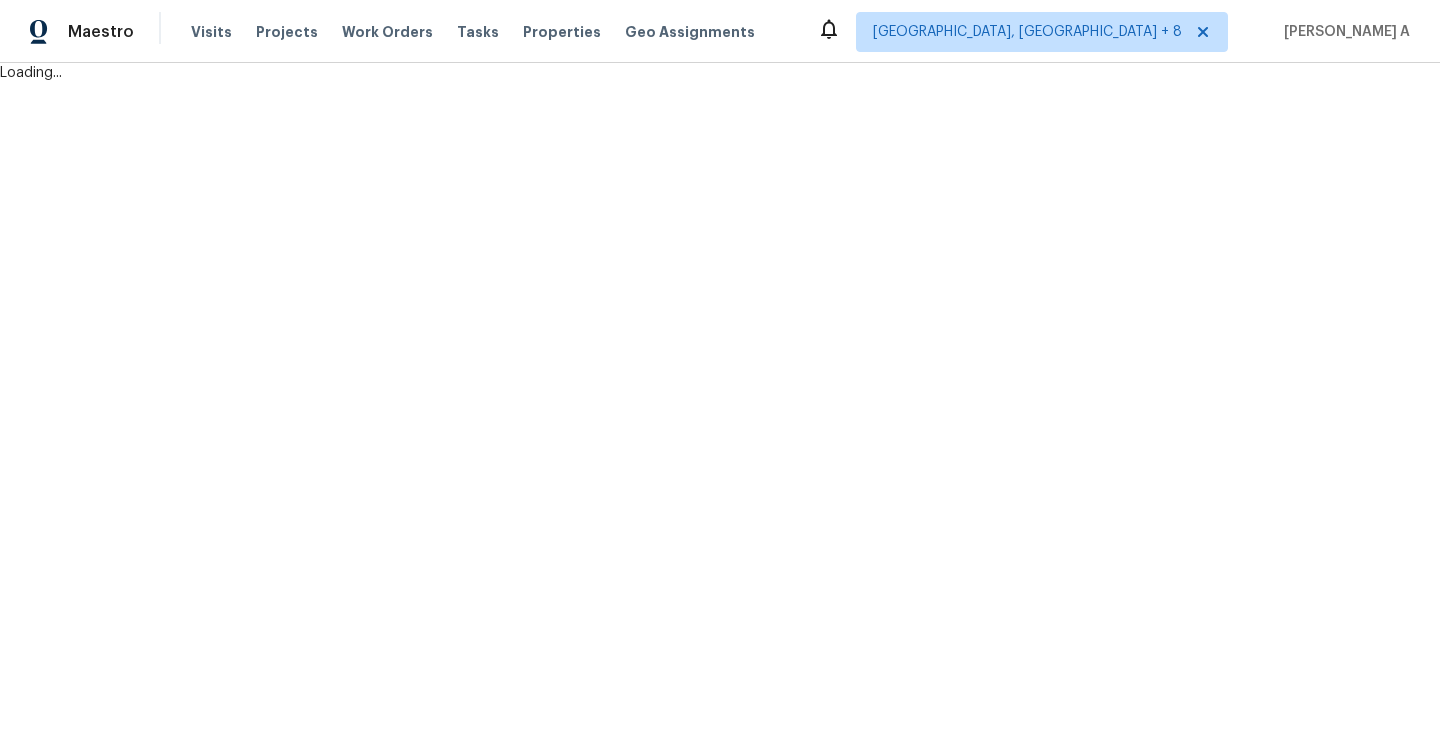 scroll, scrollTop: 0, scrollLeft: 0, axis: both 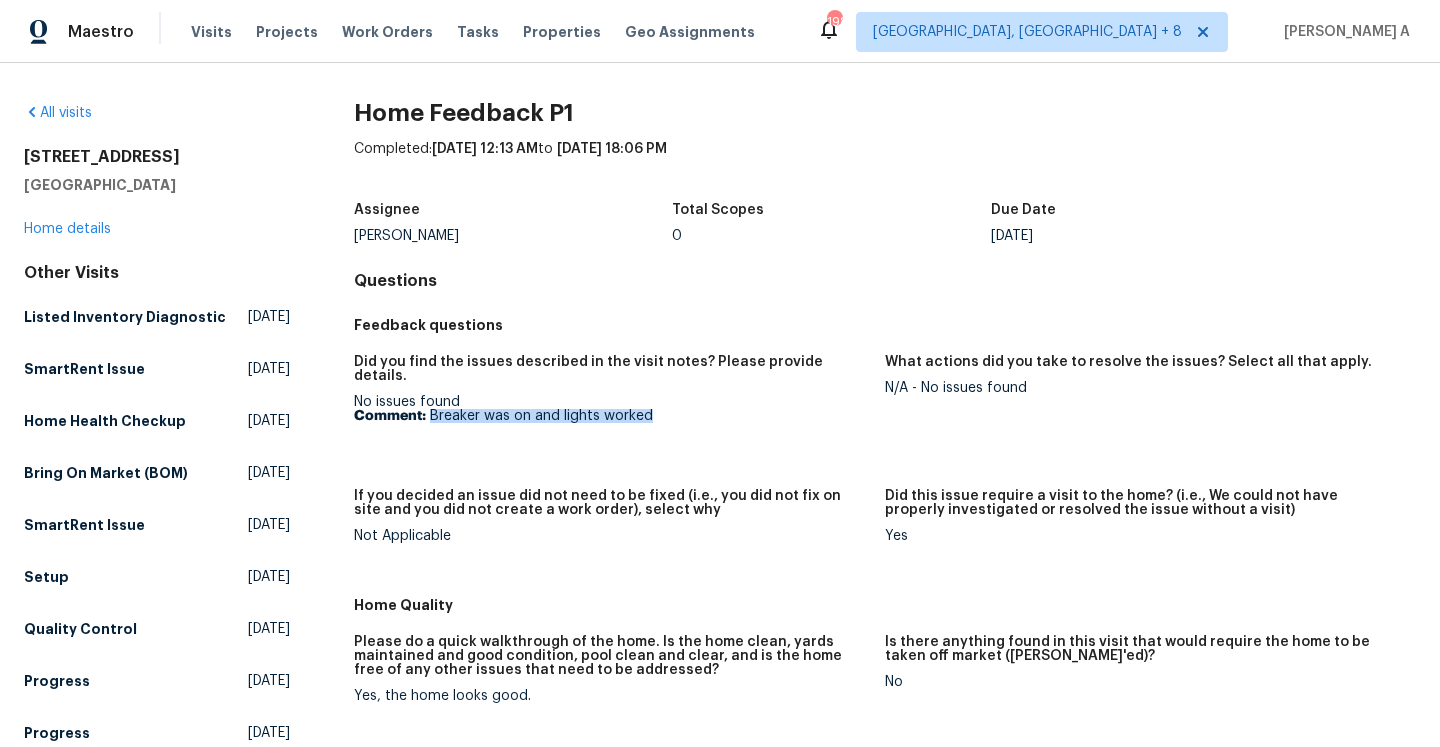 drag, startPoint x: 433, startPoint y: 402, endPoint x: 683, endPoint y: 403, distance: 250.002 